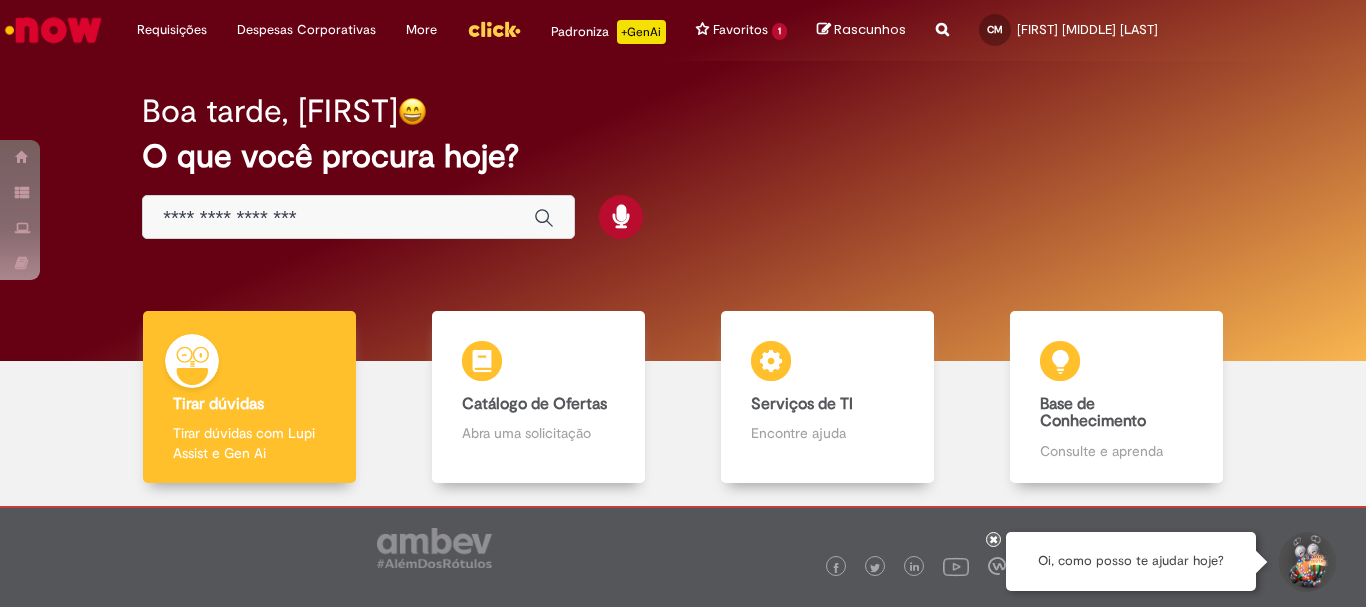 scroll, scrollTop: 0, scrollLeft: 0, axis: both 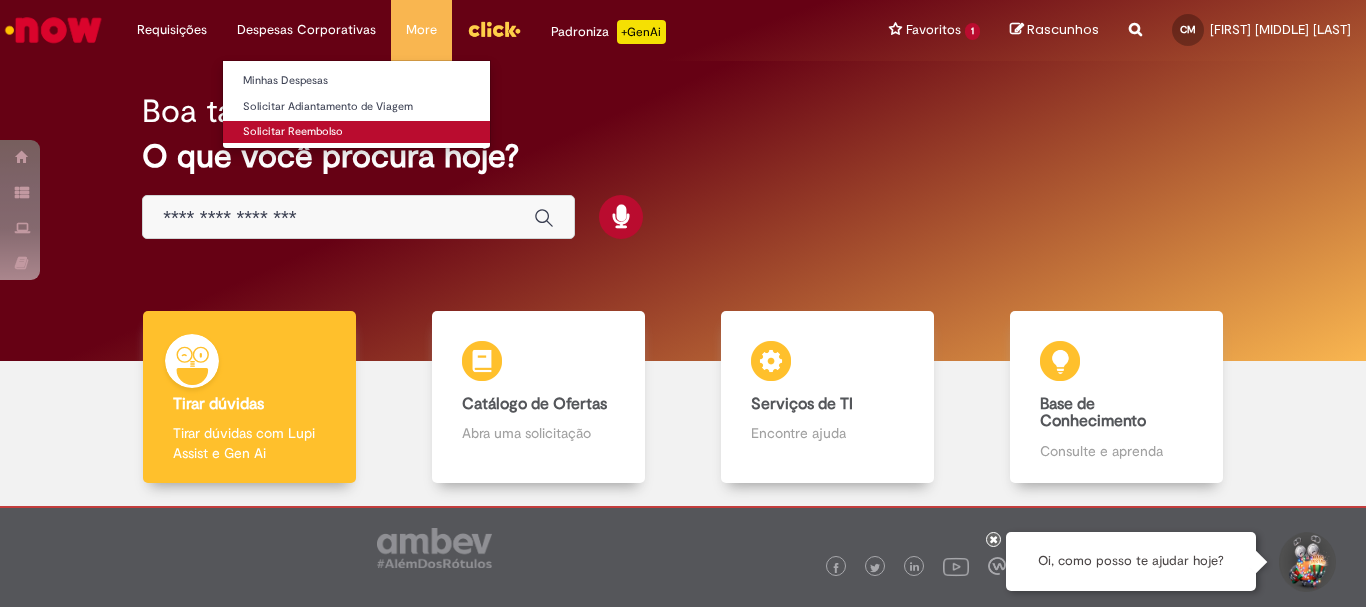 click on "Solicitar Reembolso" at bounding box center [356, 132] 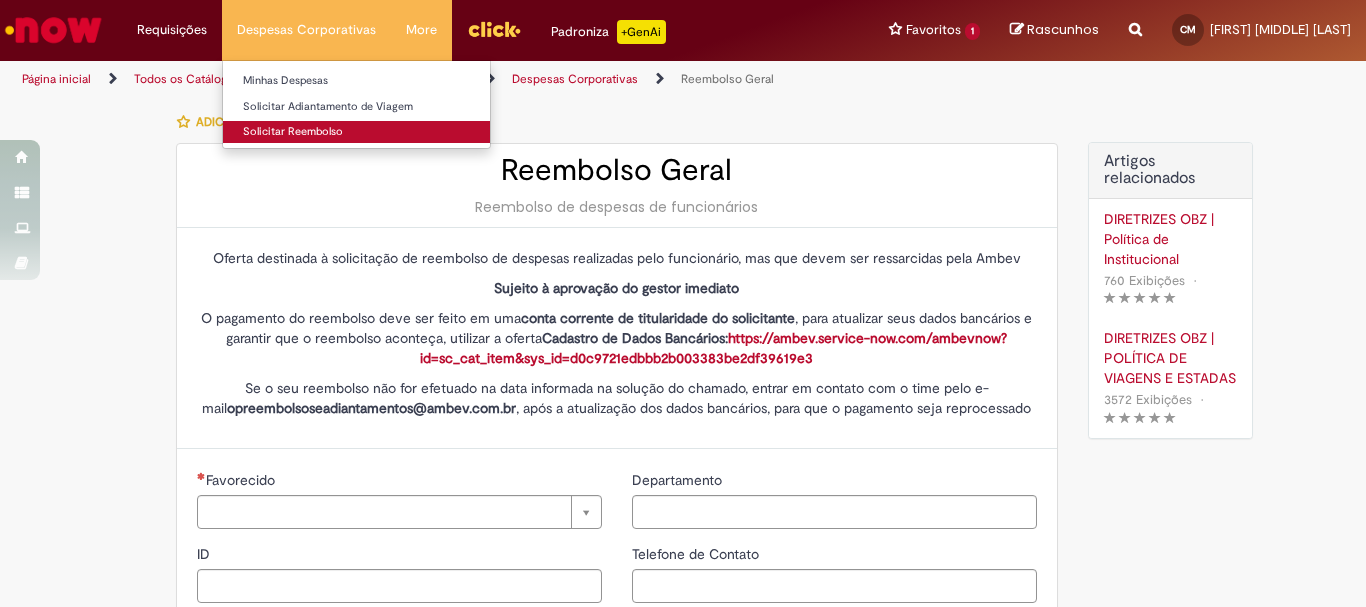 type on "********" 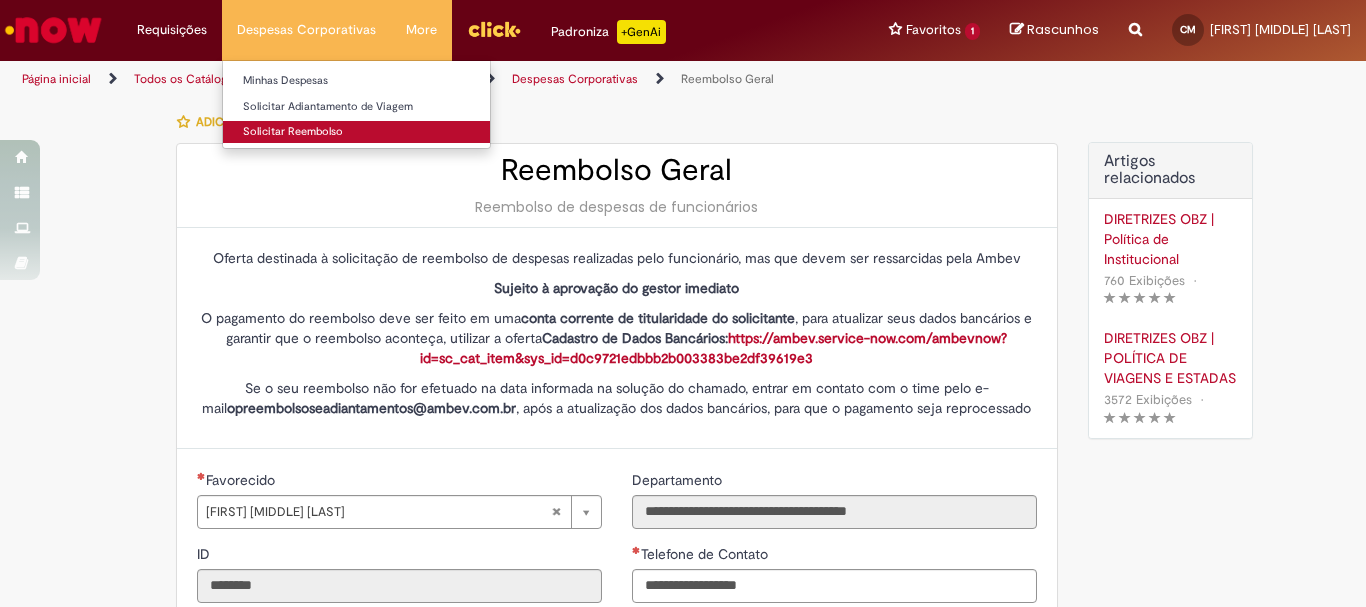 type on "**********" 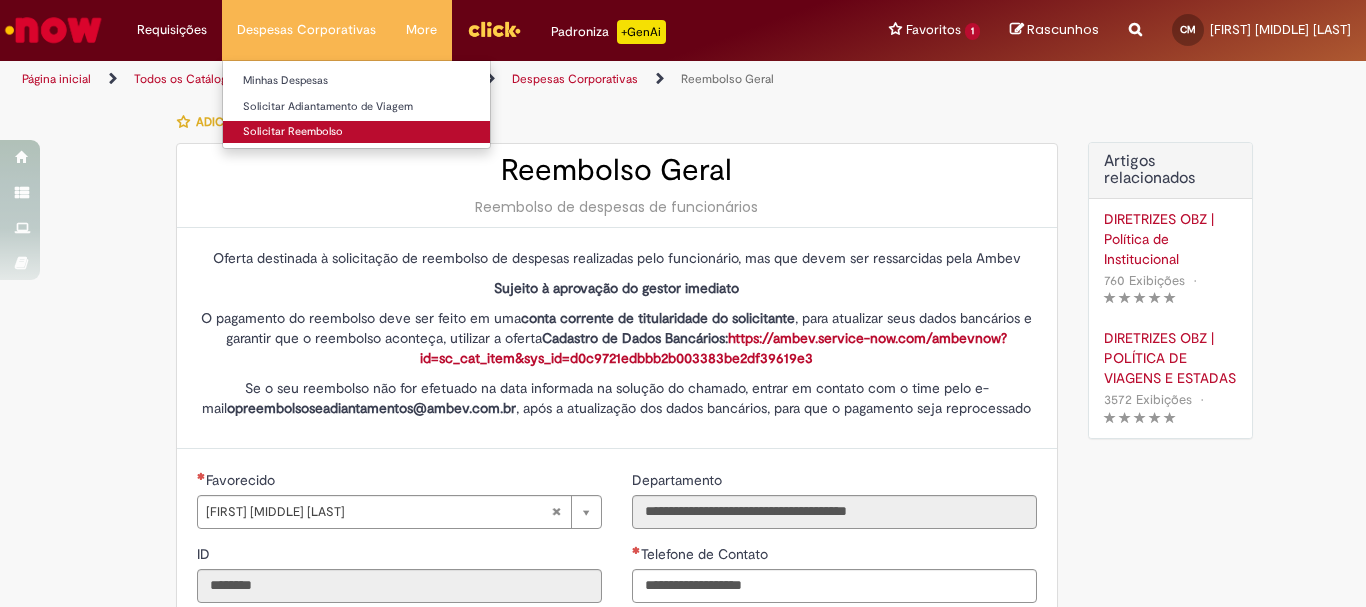 type on "**********" 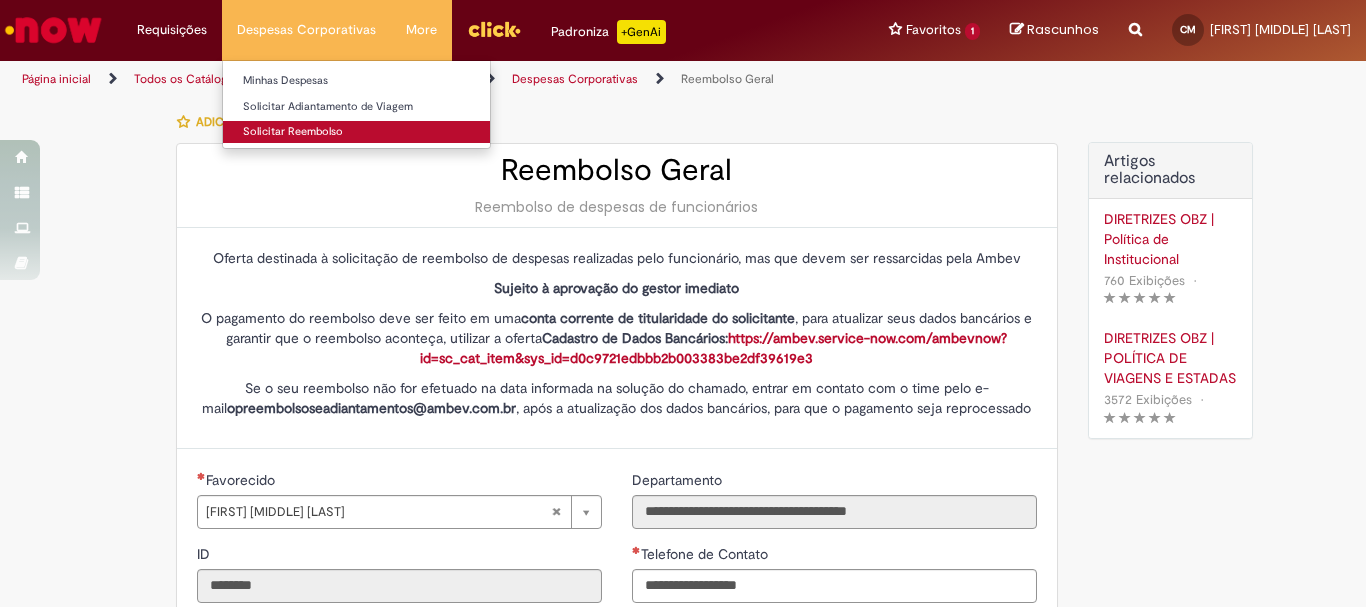 type on "**********" 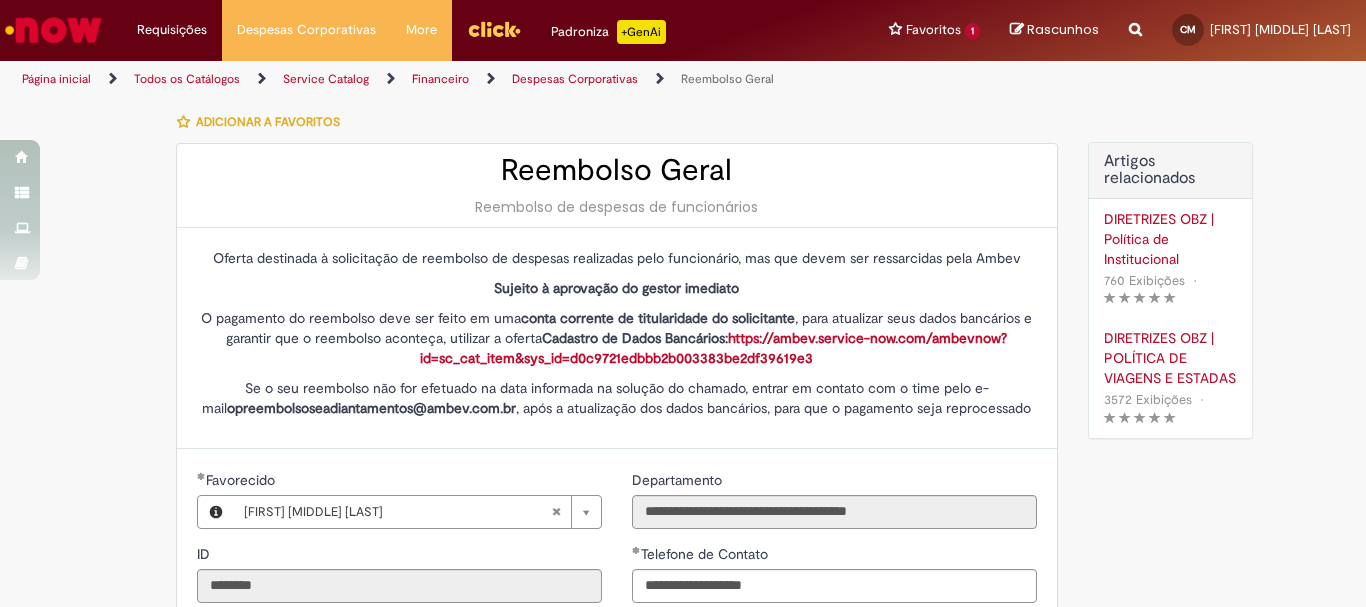 click on "Tire dúvidas com LupiAssist    +GenAI
Oi! Eu sou LupiAssist, uma Inteligência Artificial Generativa em constante aprendizado   Meu conteúdo é monitorado para trazer uma melhor experiência
Dúvidas comuns:
Só mais um instante, estou consultando nossas bases de conhecimento  e escrevendo a melhor resposta pra você!
Title
Lorem ipsum dolor sit amet    Fazer uma nova pergunta
Gerei esta resposta utilizando IA Generativa em conjunto com os nossos padrões. Em caso de divergência, os documentos oficiais prevalecerão.
Saiba mais em:
Ou ligue para:
E aí, te ajudei?
Sim, obrigado!" at bounding box center [683, 790] 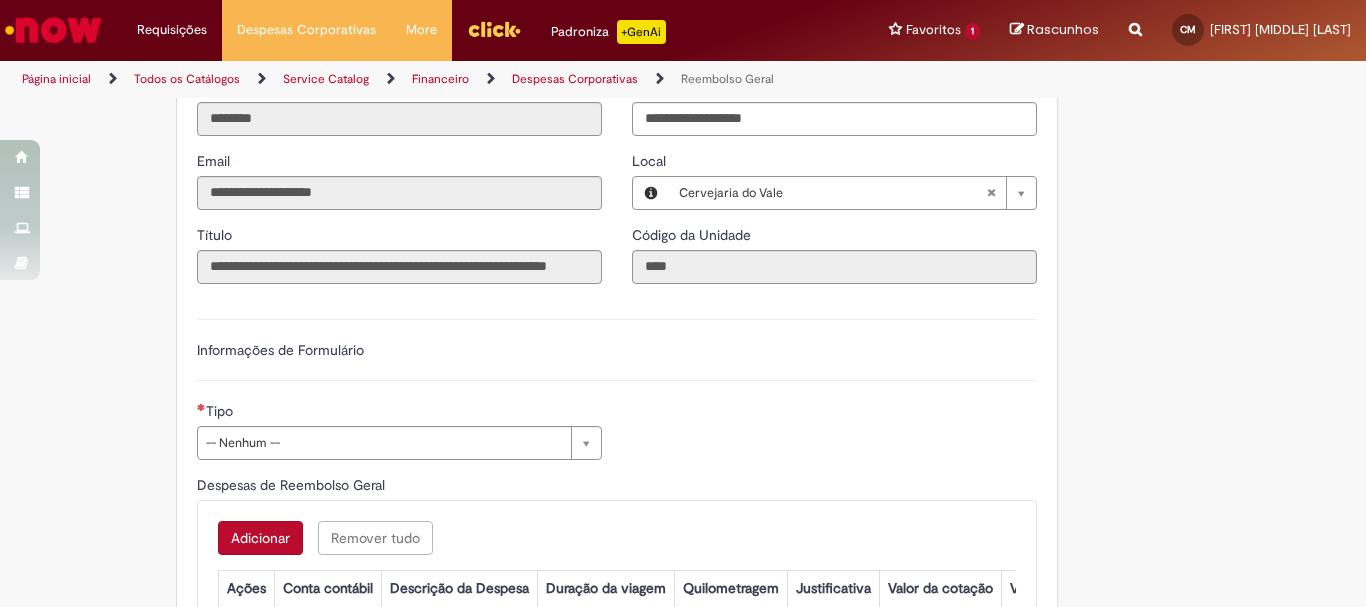 scroll, scrollTop: 567, scrollLeft: 0, axis: vertical 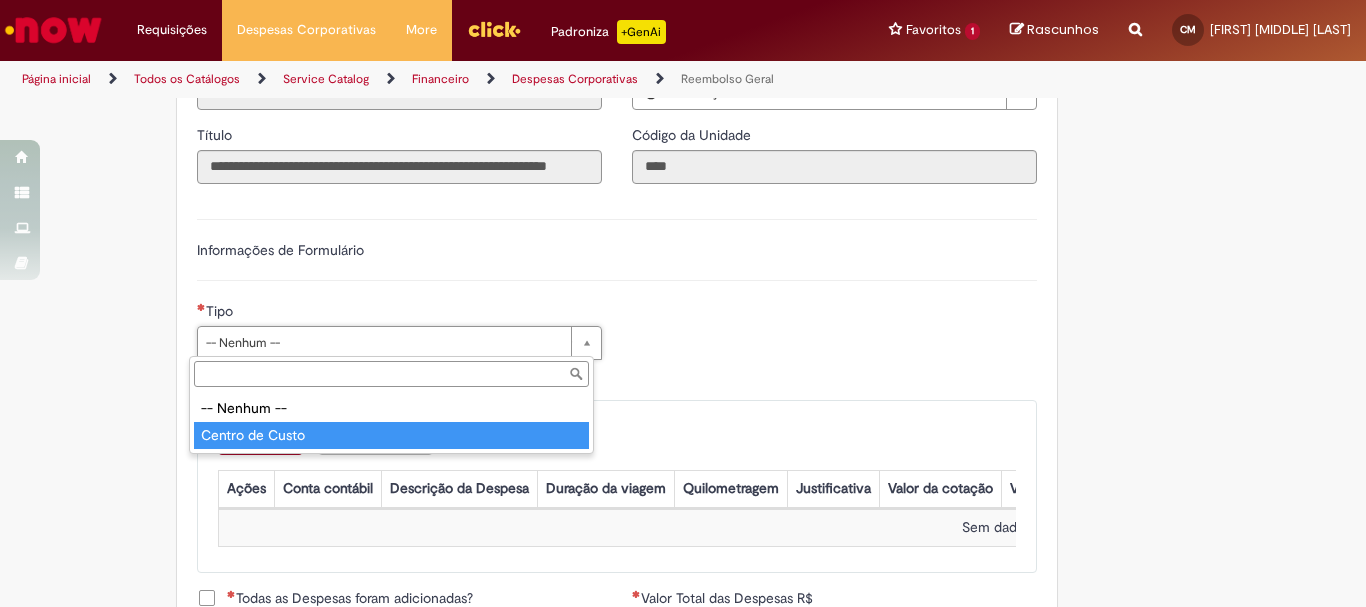 type on "**********" 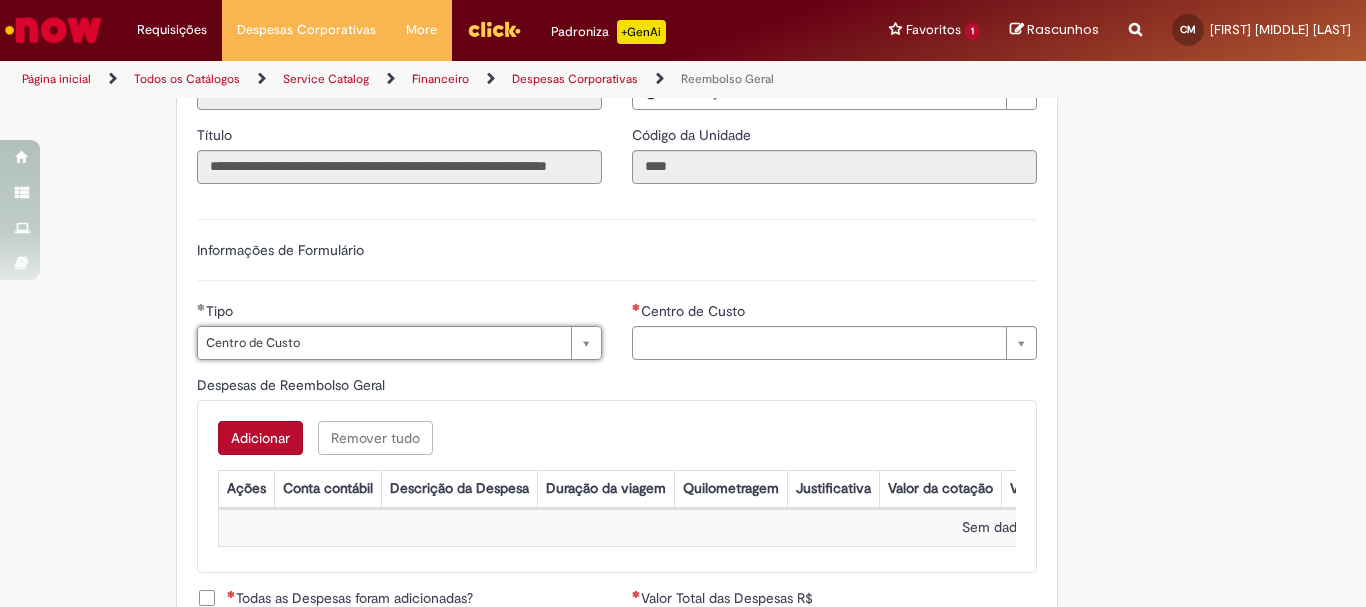 type on "**********" 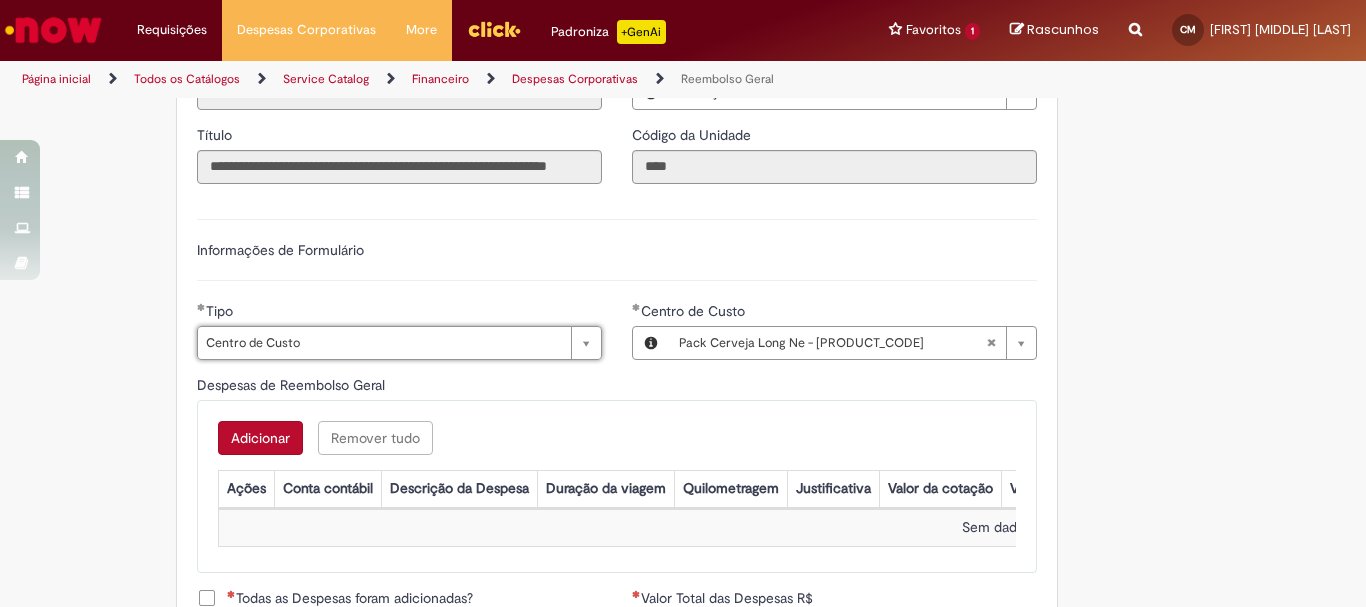 type 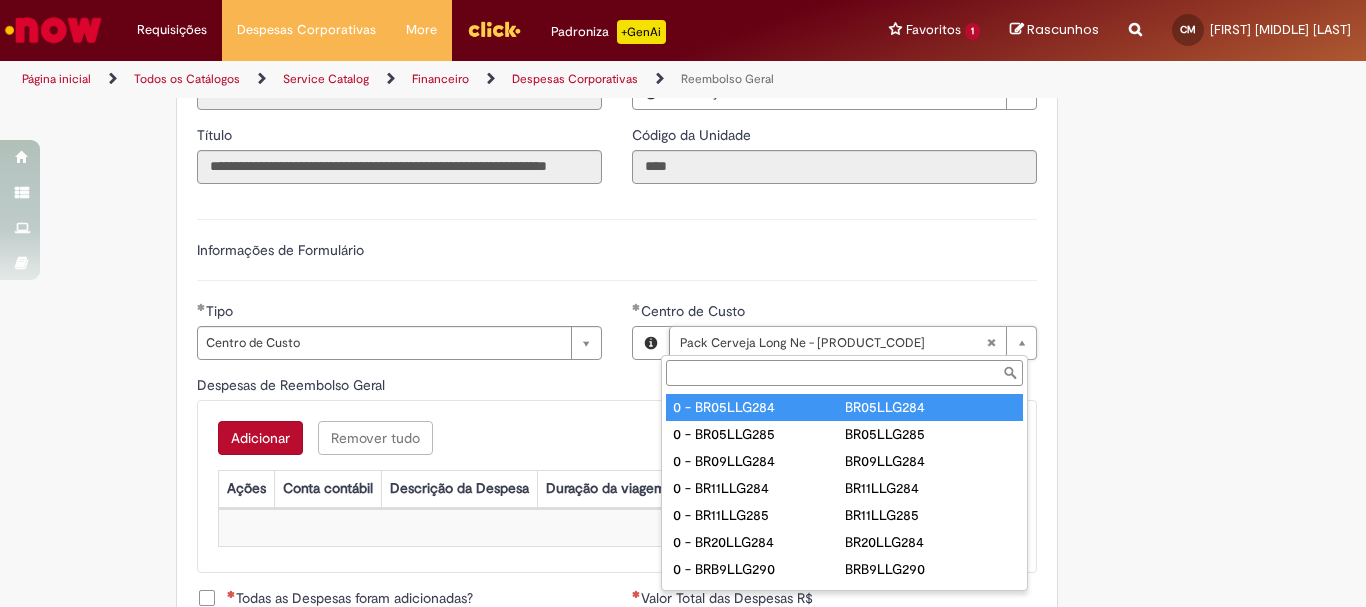 type on "**********" 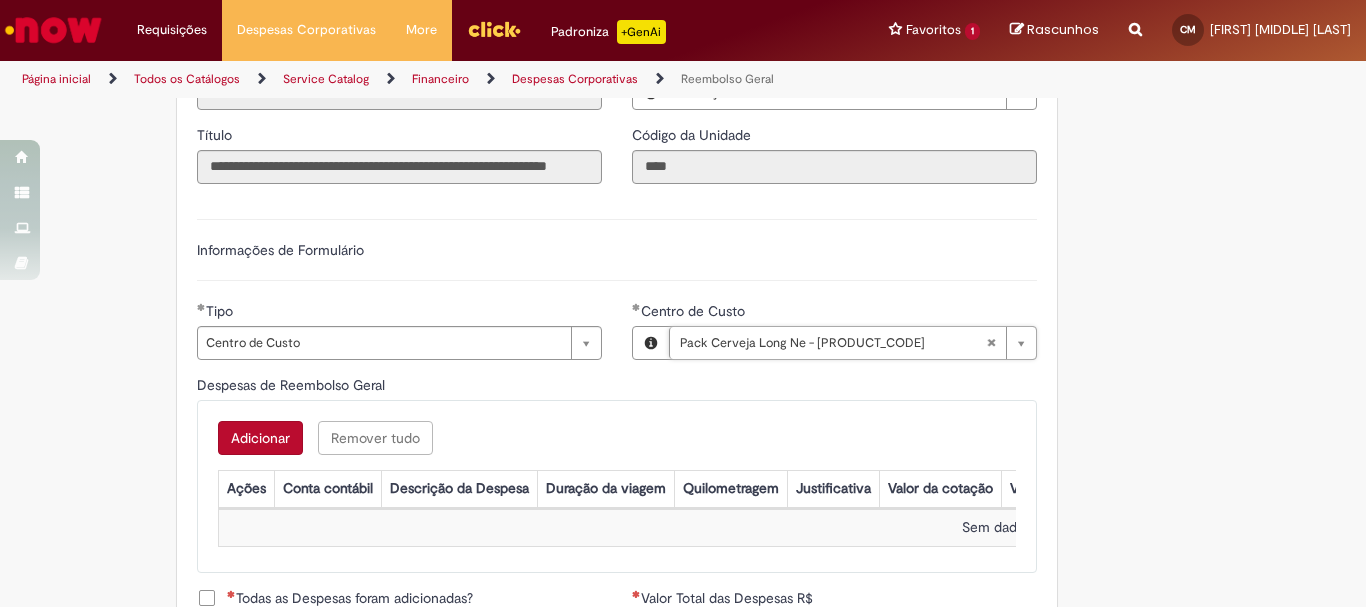 scroll, scrollTop: 0, scrollLeft: 234, axis: horizontal 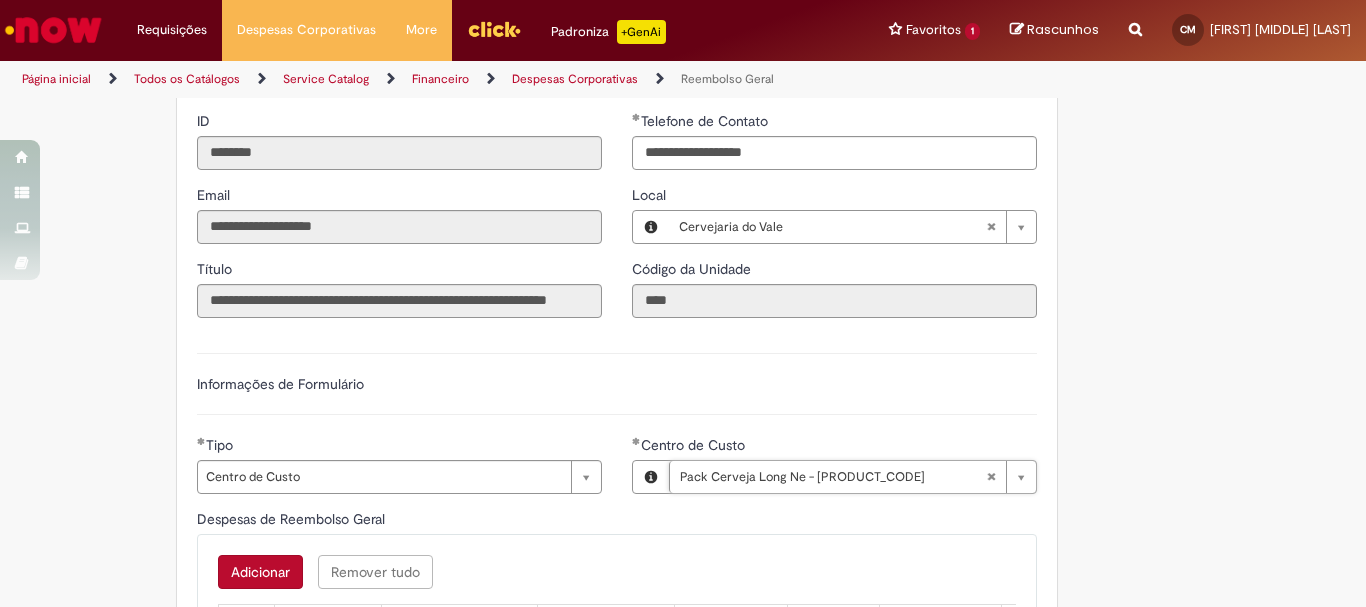 click on "Despesas Corporativas" at bounding box center (575, 79) 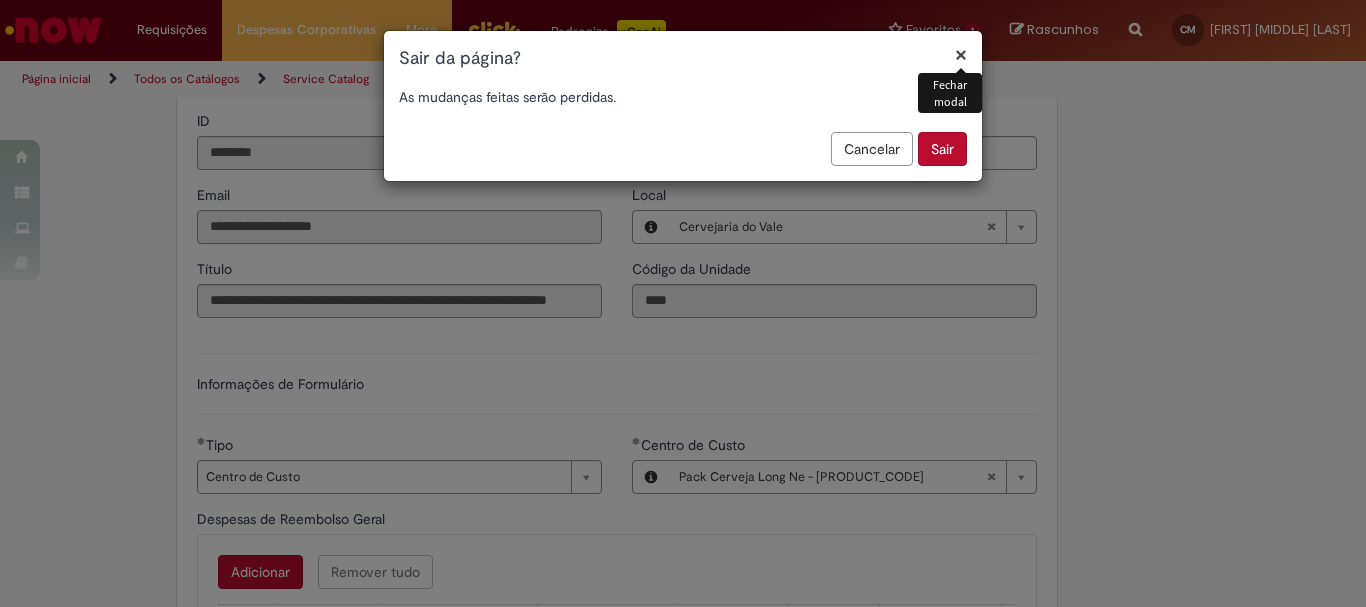 click on "Sair" at bounding box center [942, 149] 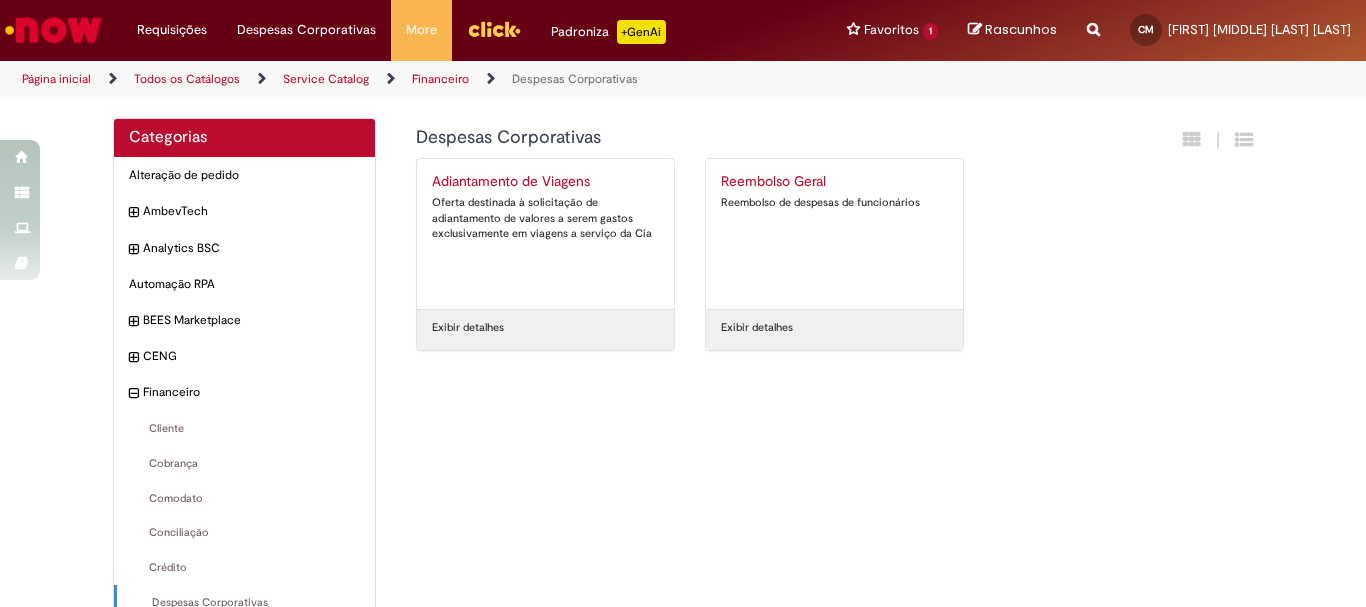 scroll, scrollTop: 0, scrollLeft: 0, axis: both 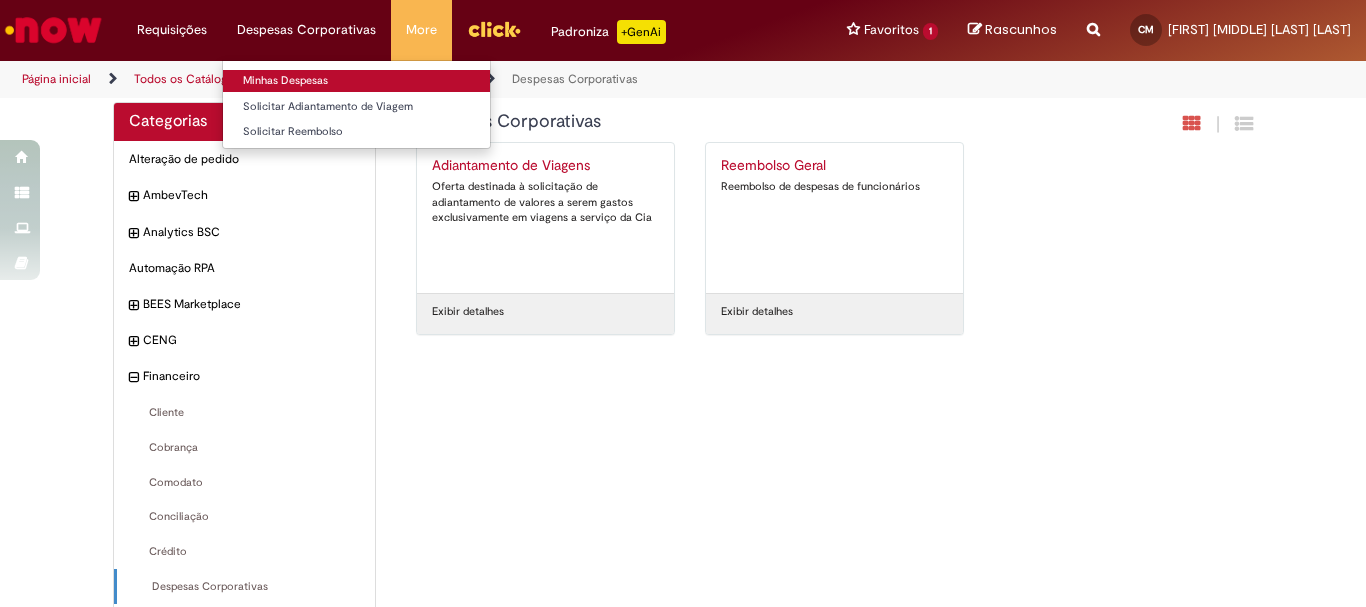 click on "Minhas Despesas" at bounding box center [356, 81] 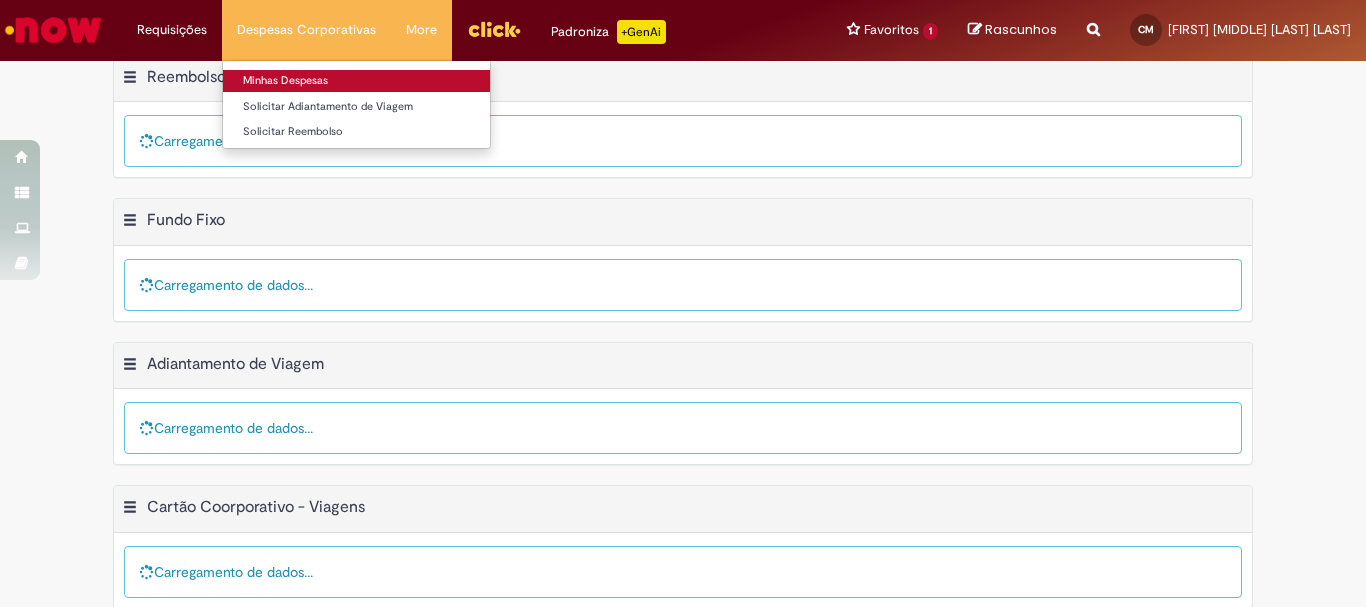 scroll, scrollTop: 0, scrollLeft: 0, axis: both 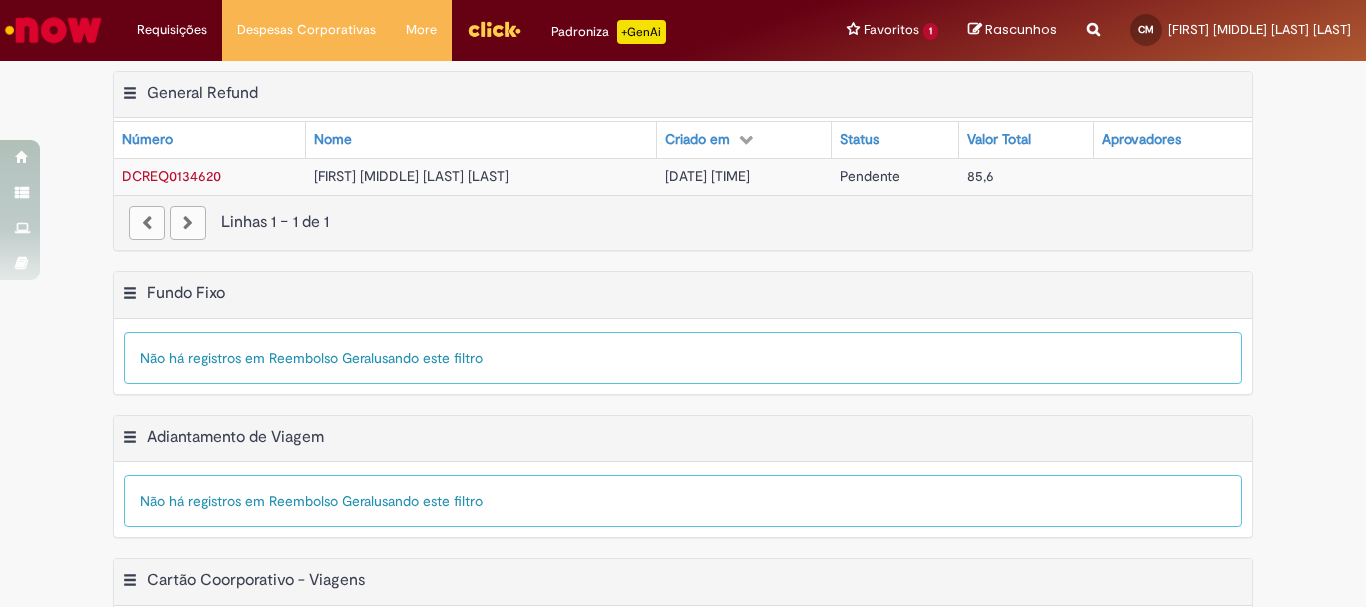 click on "23/12/2024 08:32:33" at bounding box center (707, 176) 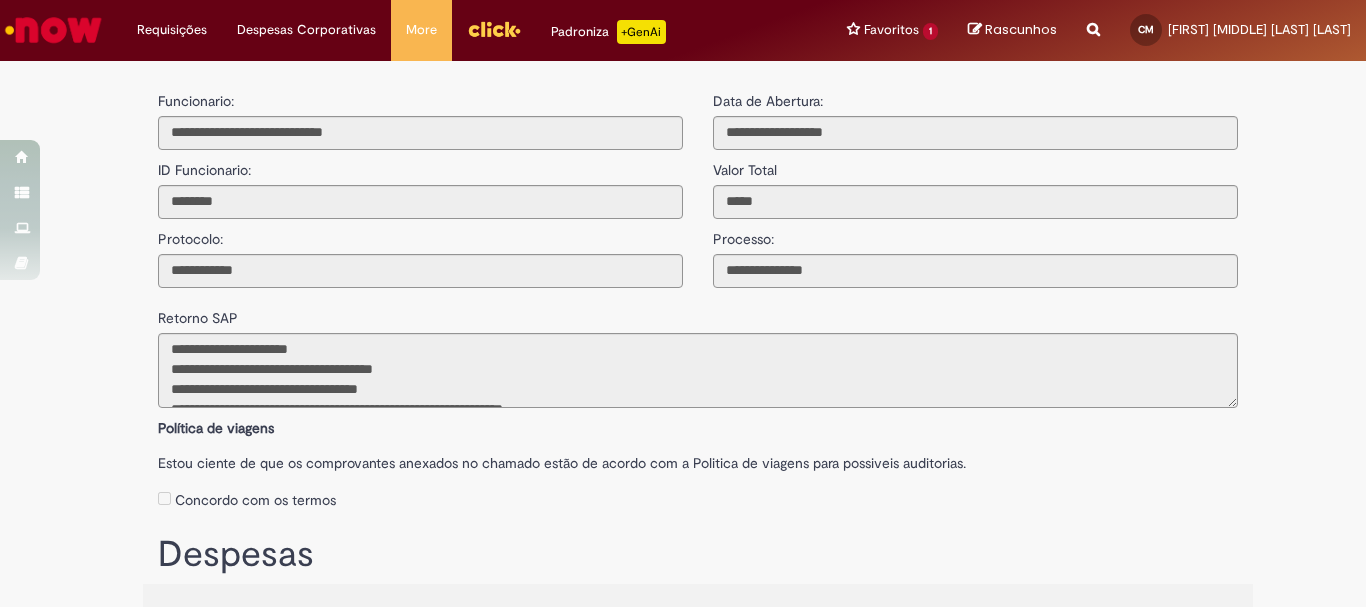 scroll, scrollTop: 33, scrollLeft: 0, axis: vertical 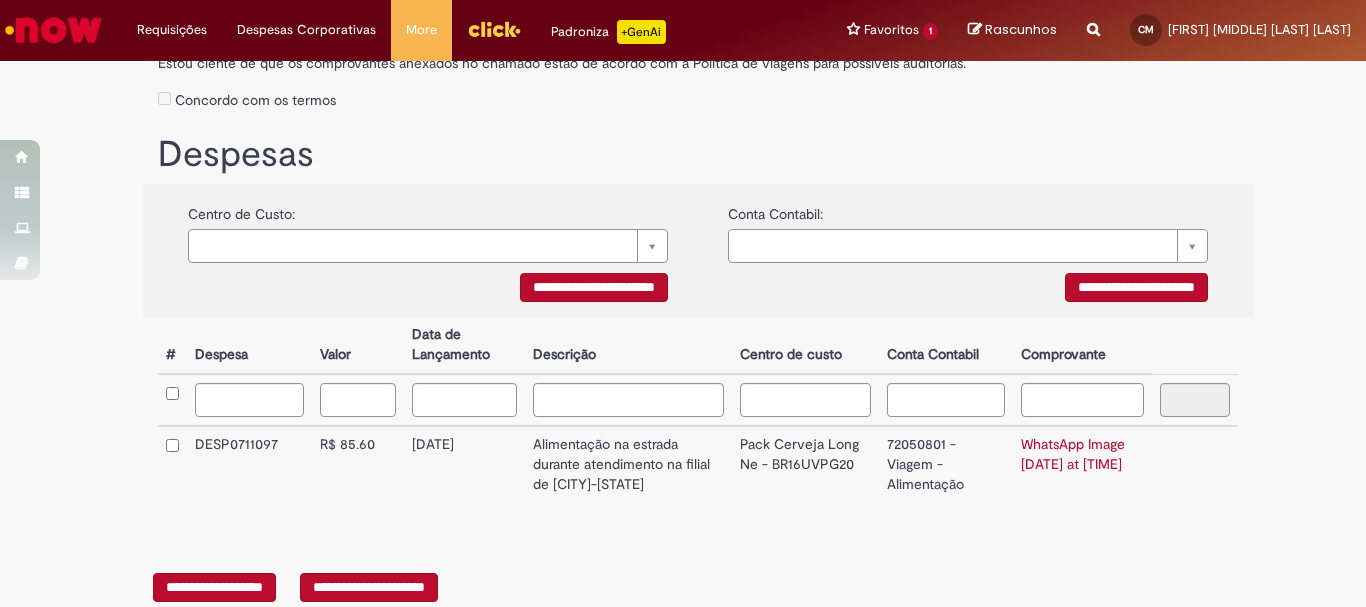 click on "Pack Cerveja Long Ne - [PRODUCT_CODE]" at bounding box center [805, 464] 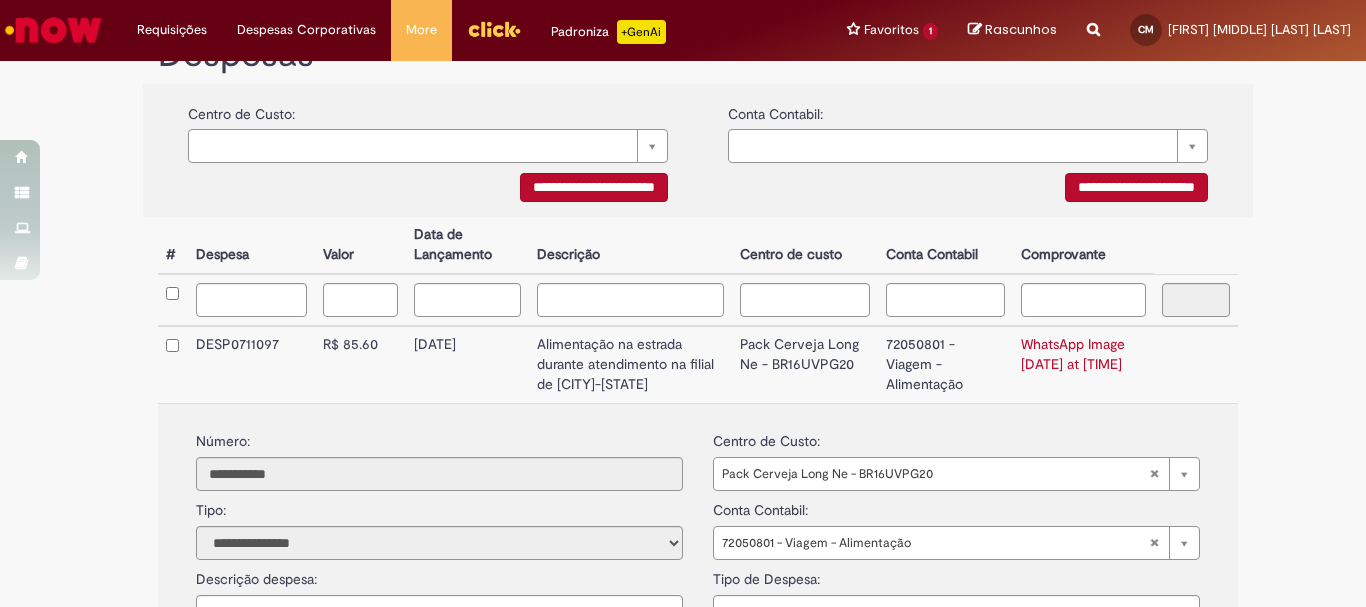 scroll, scrollTop: 600, scrollLeft: 0, axis: vertical 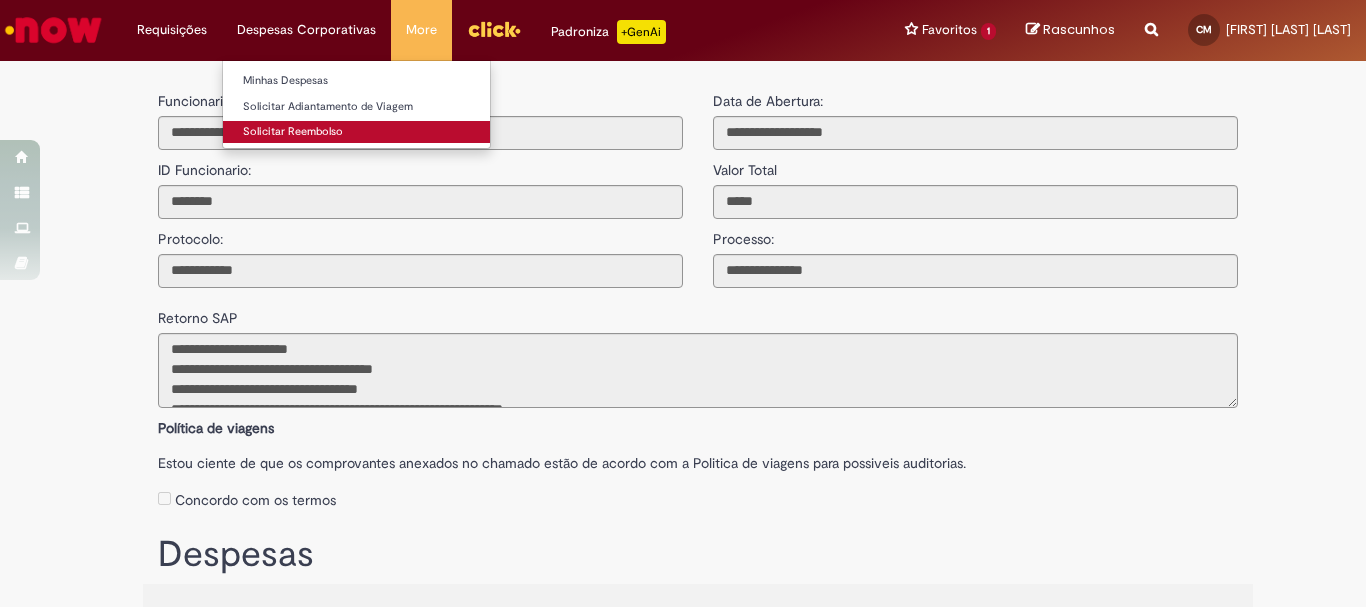 click on "Solicitar Reembolso" at bounding box center (356, 132) 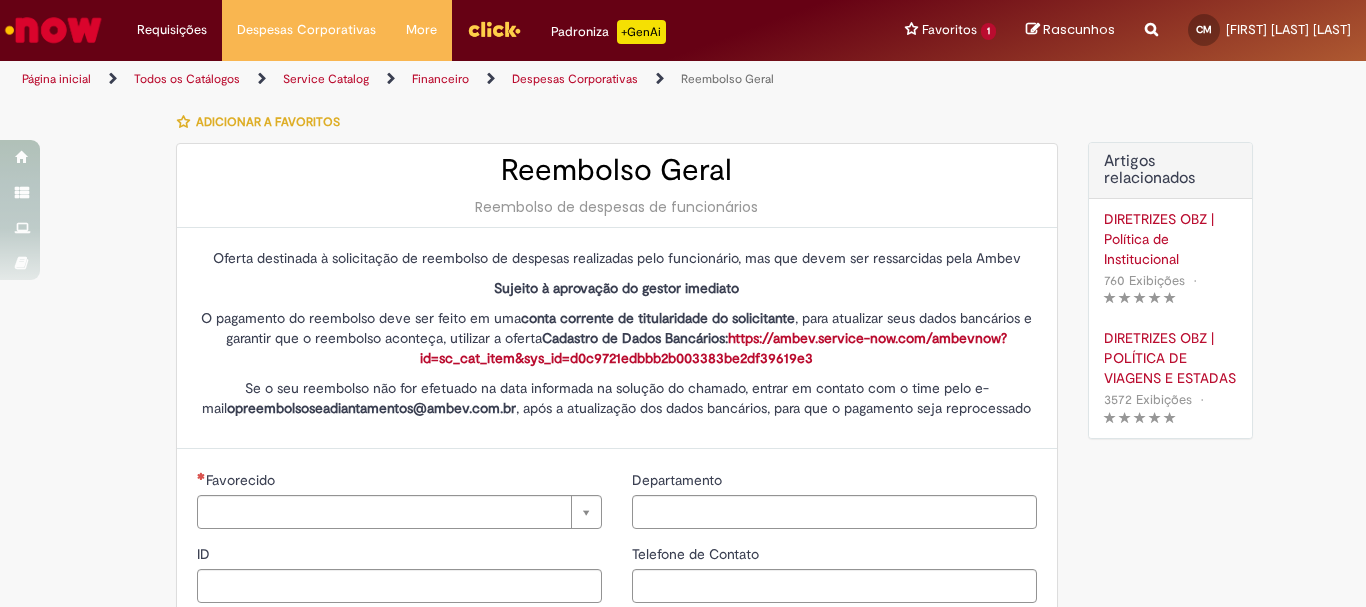 type on "********" 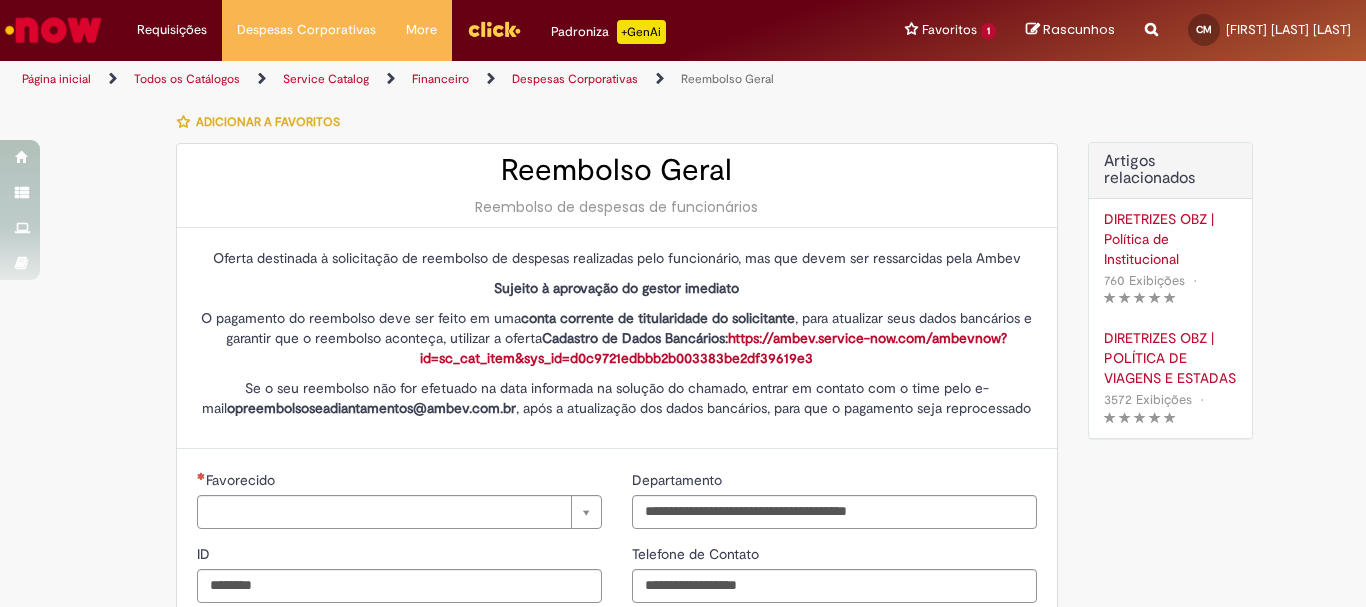 type on "**********" 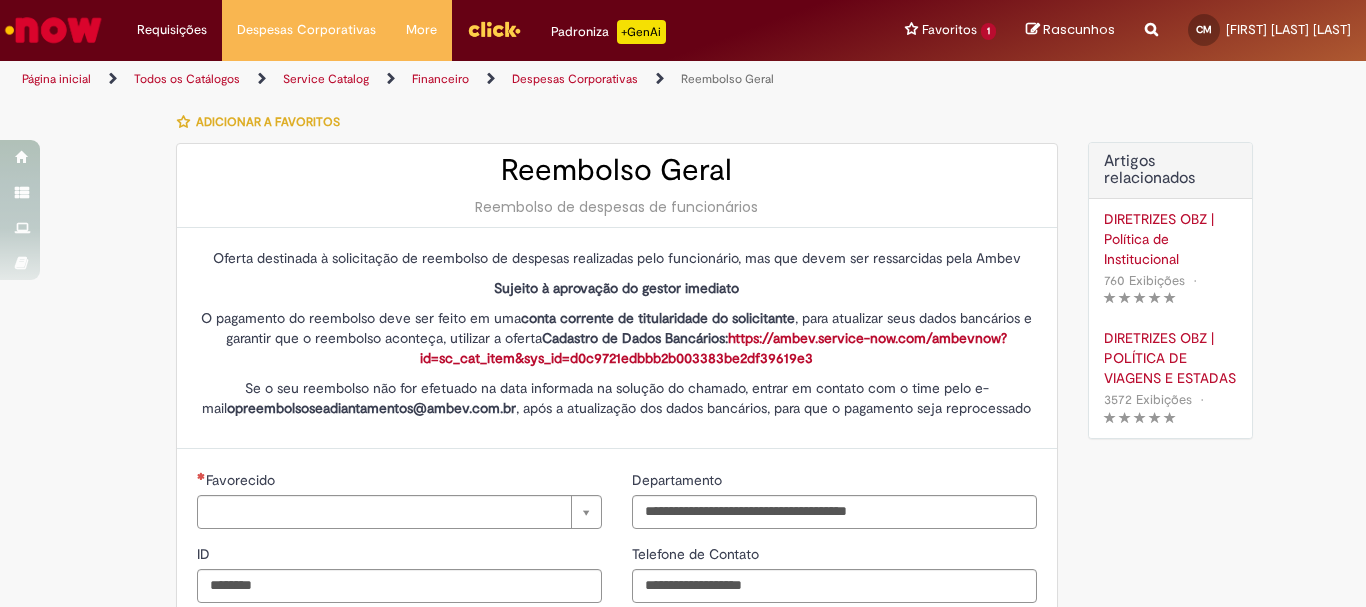 type on "**********" 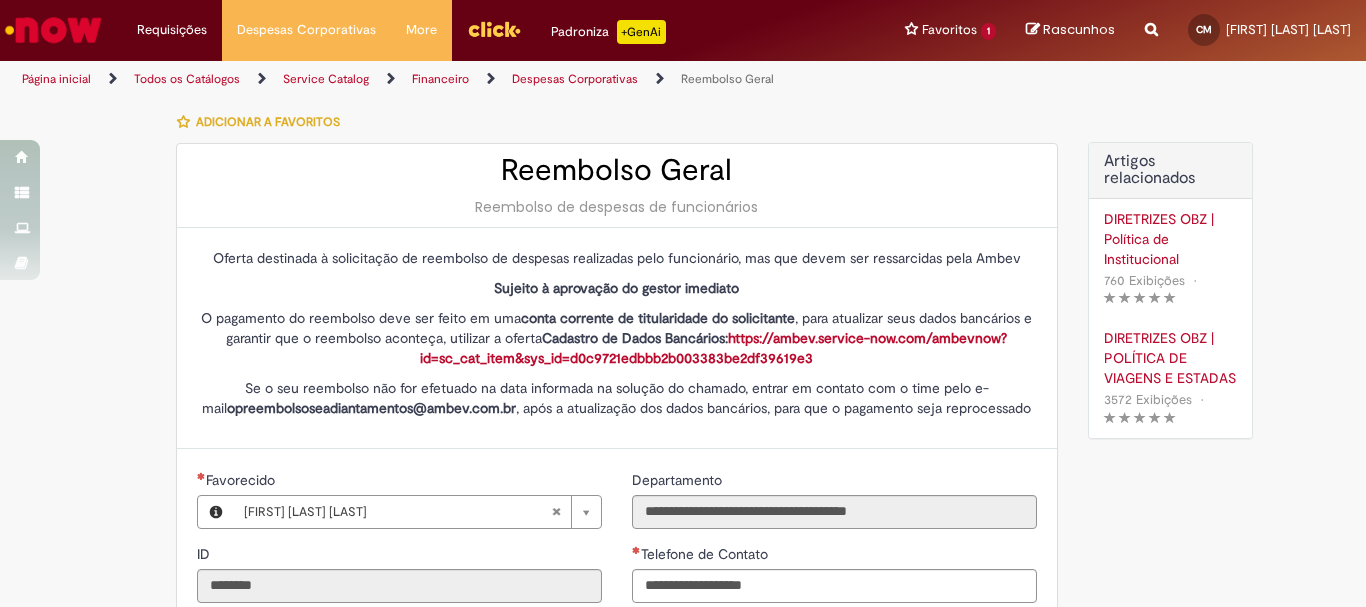 type on "**********" 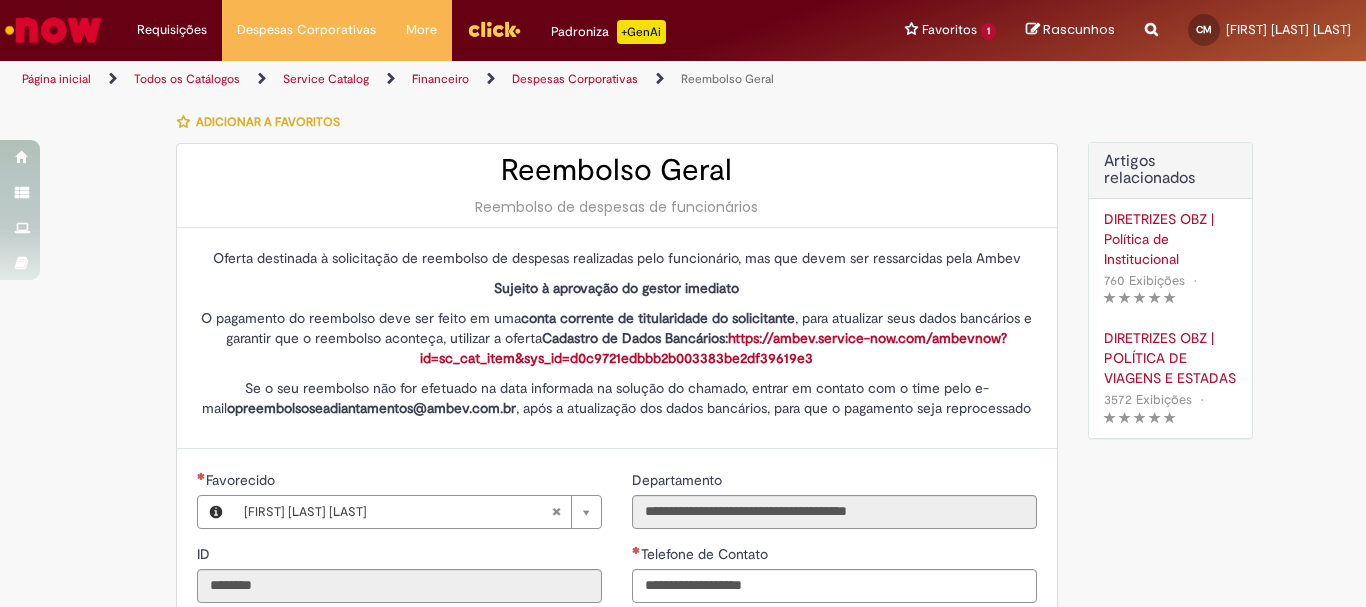 type on "**********" 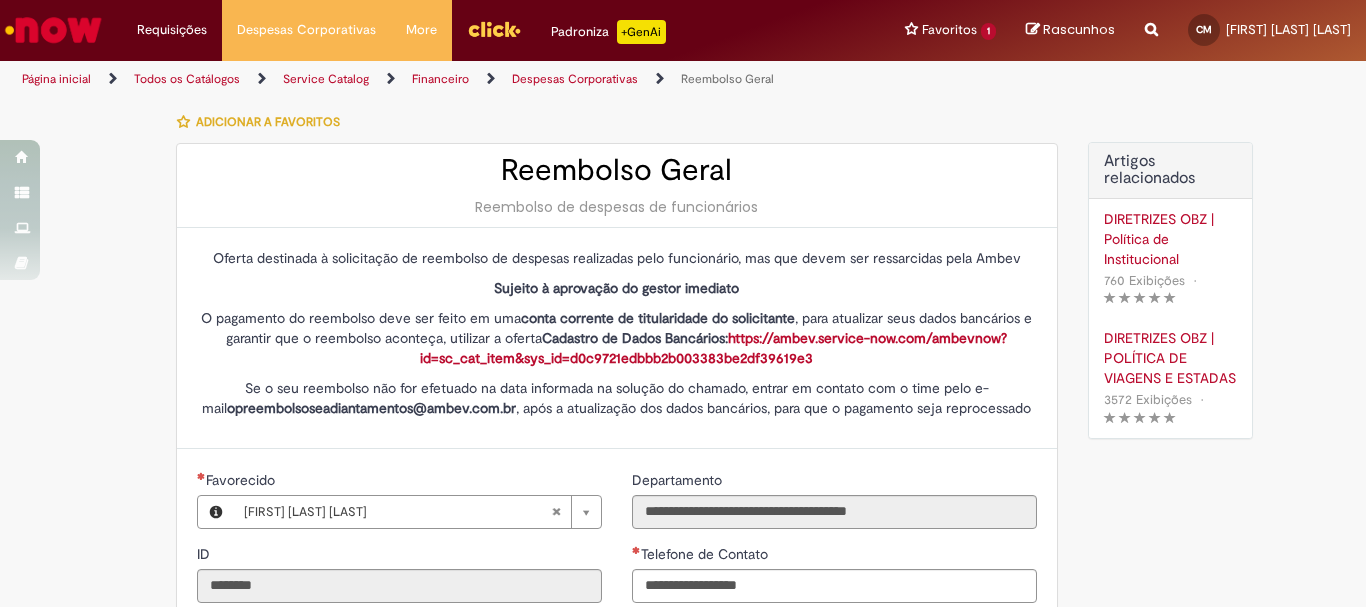 type on "**********" 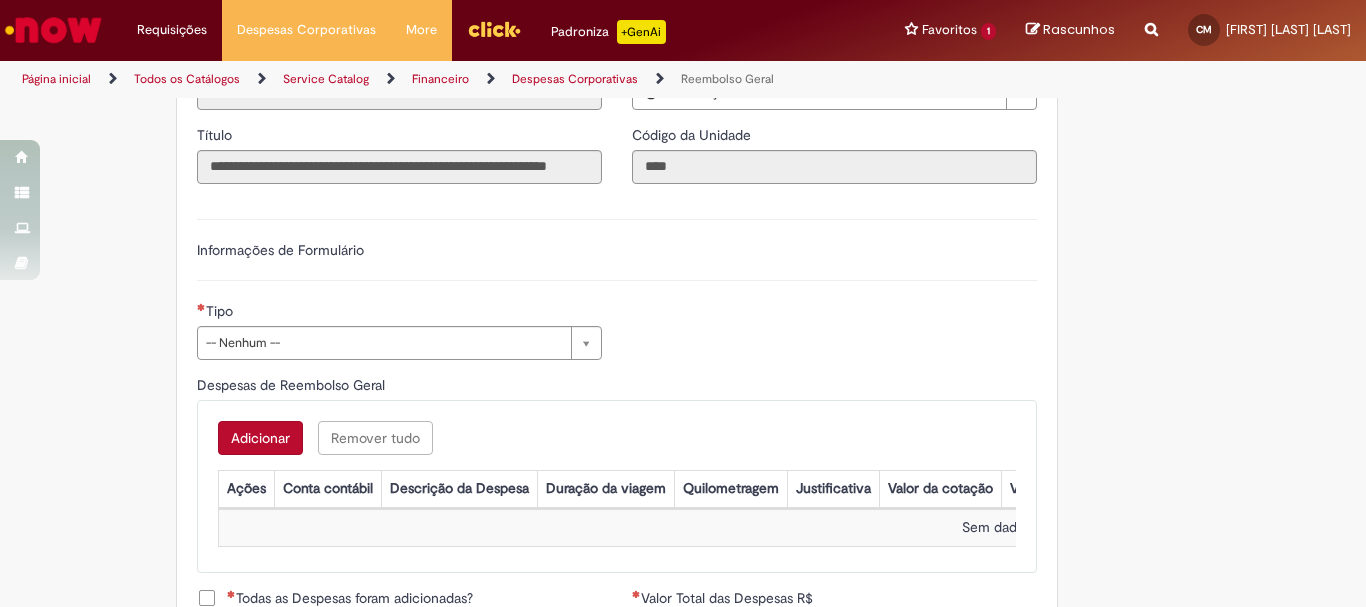 scroll, scrollTop: 667, scrollLeft: 0, axis: vertical 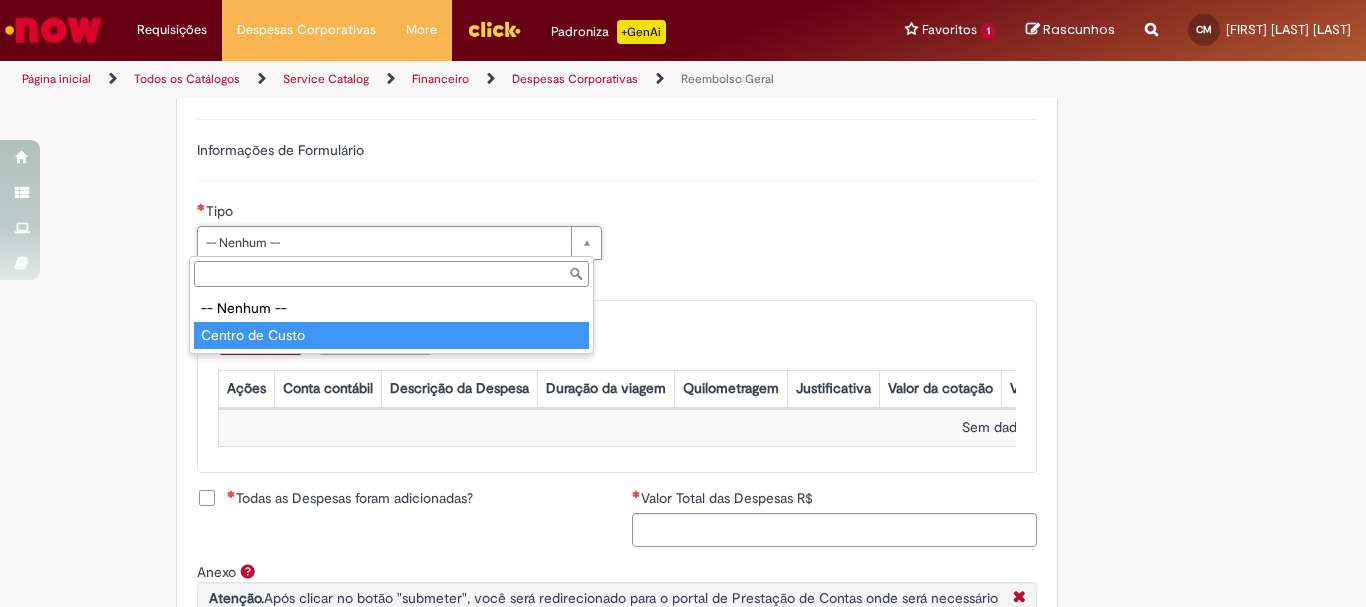 type on "**********" 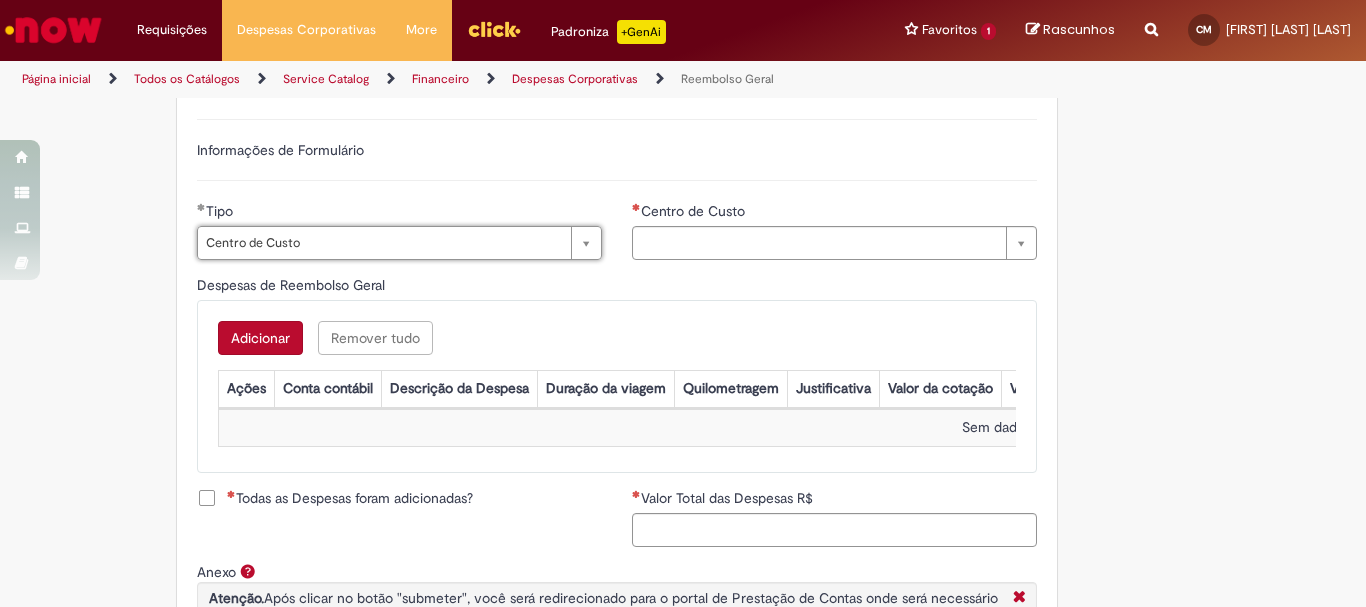 type on "**********" 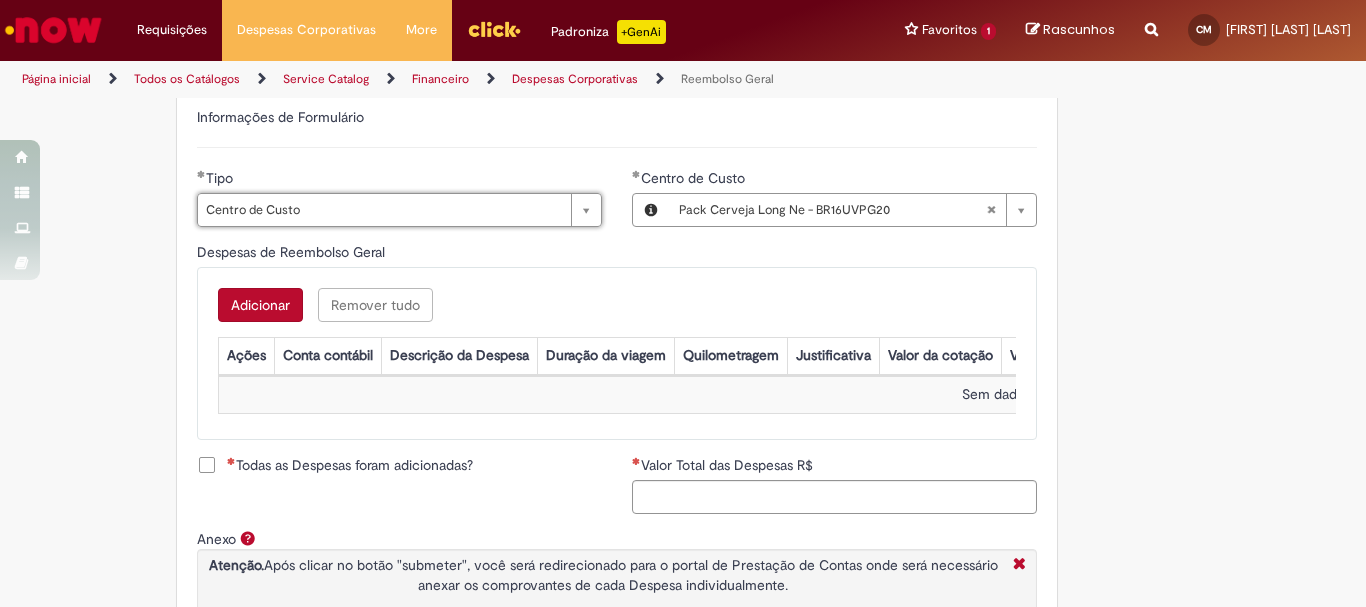 scroll, scrollTop: 733, scrollLeft: 0, axis: vertical 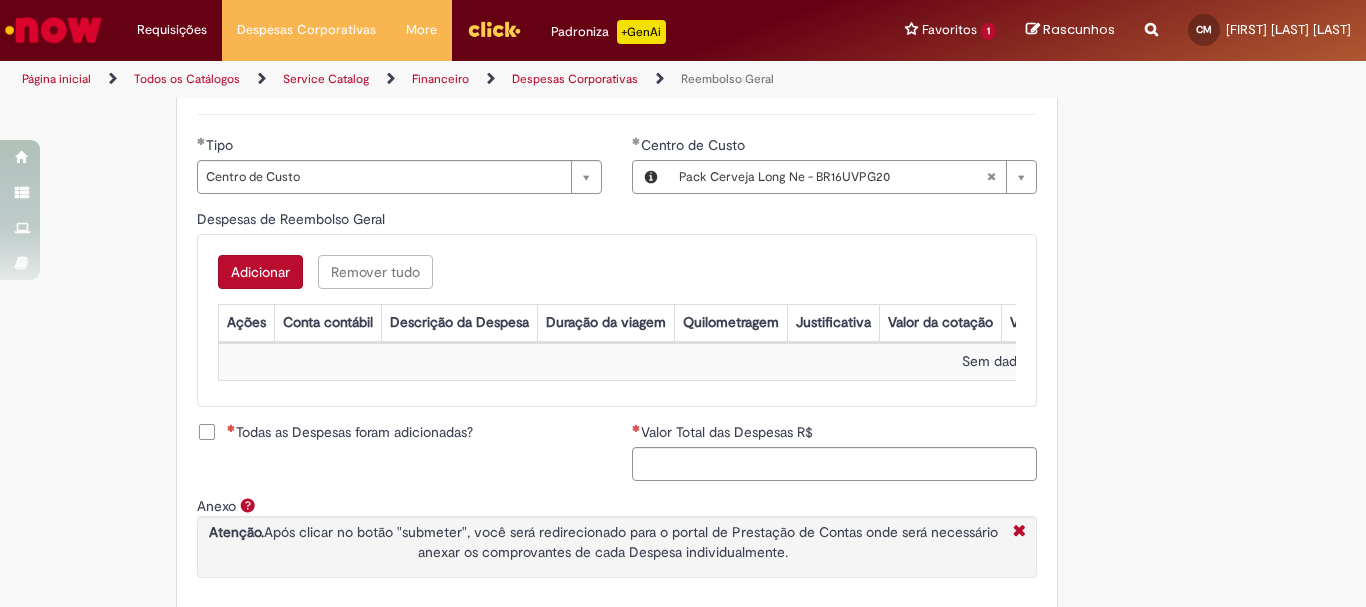 click on "Adicionar" at bounding box center [260, 272] 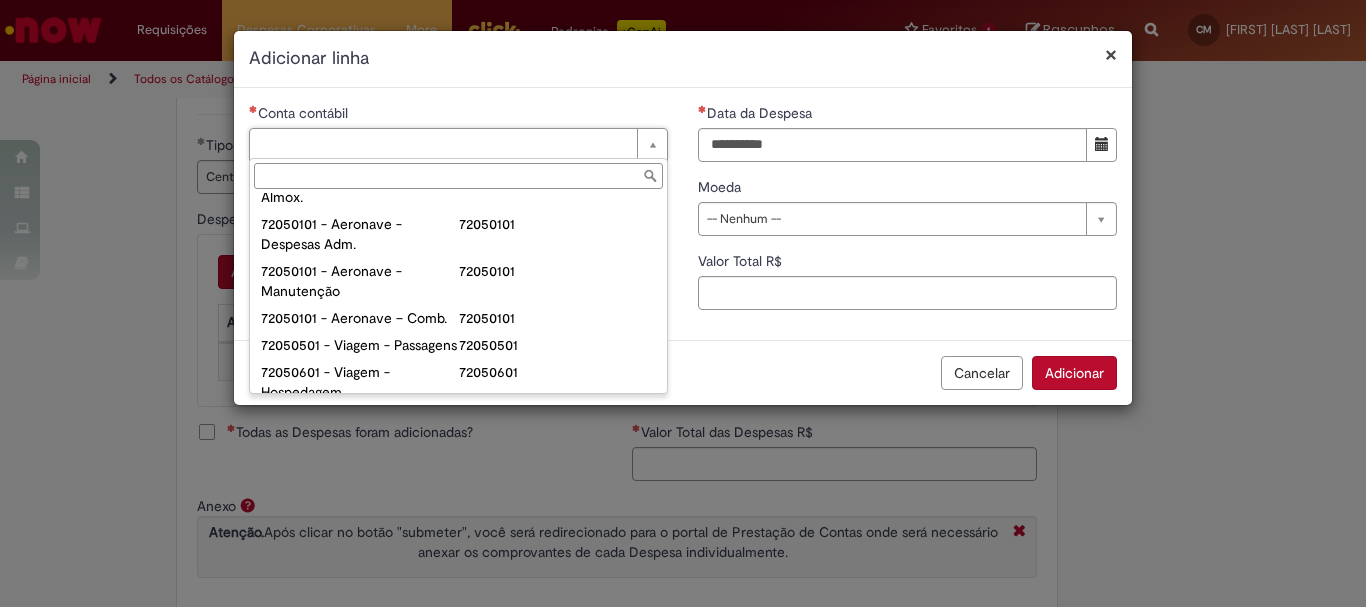 scroll, scrollTop: 1000, scrollLeft: 0, axis: vertical 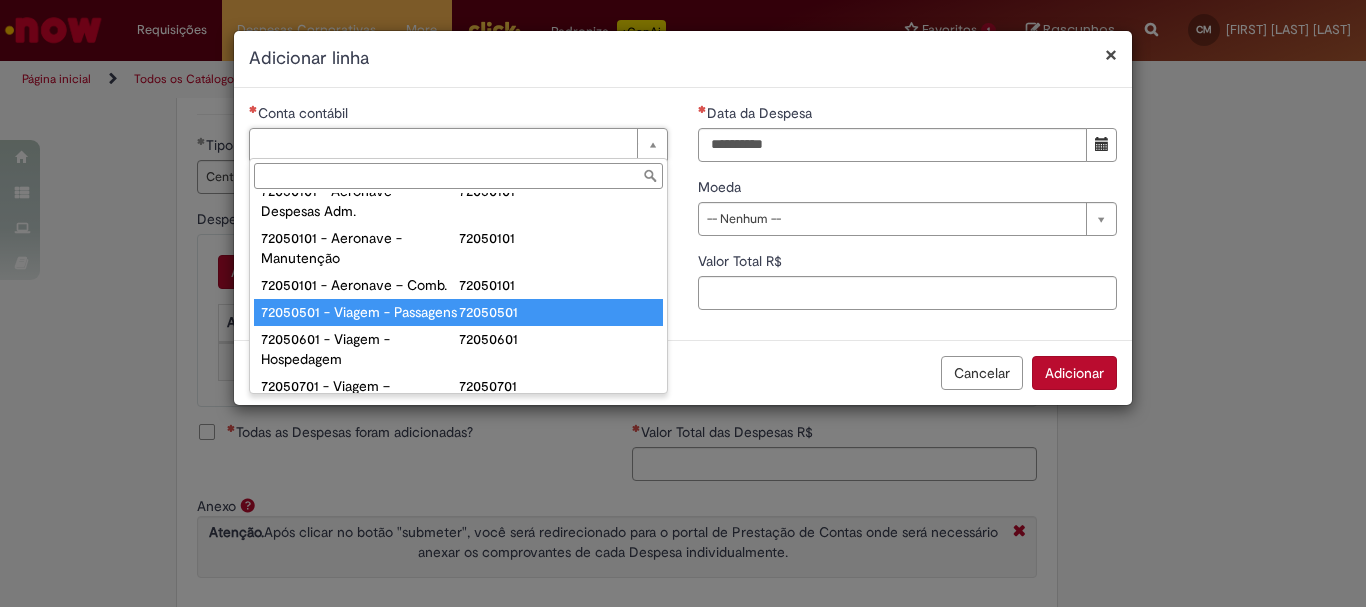 type on "**********" 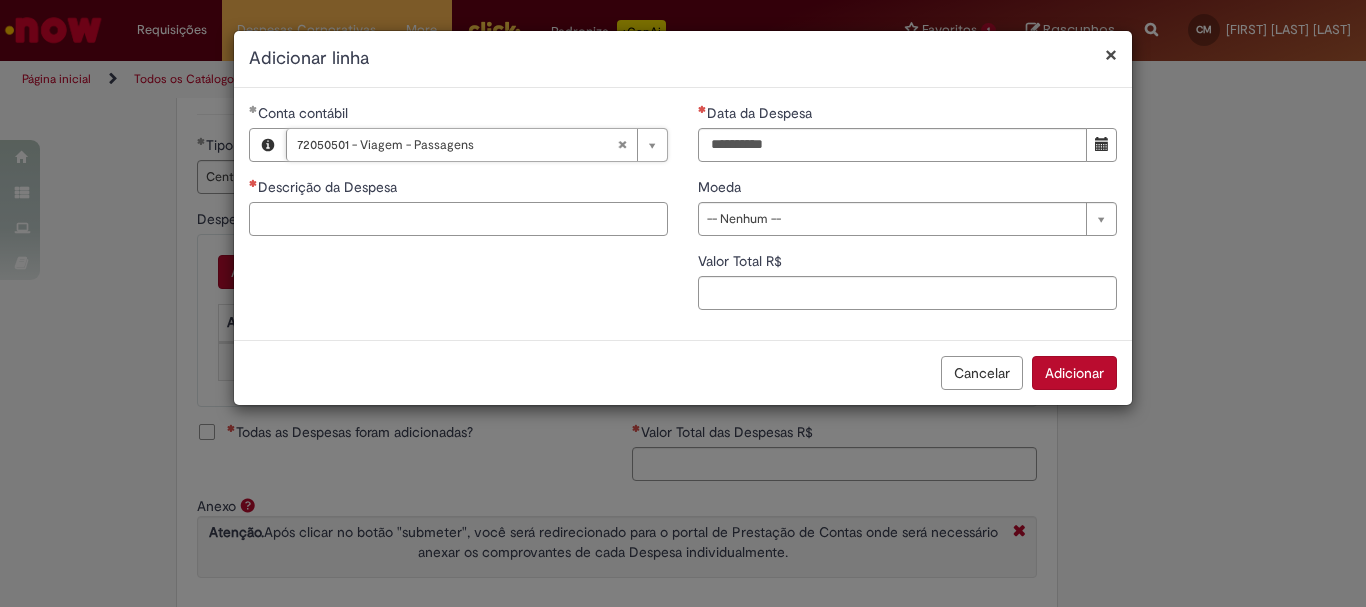click on "Descrição da Despesa" at bounding box center (458, 219) 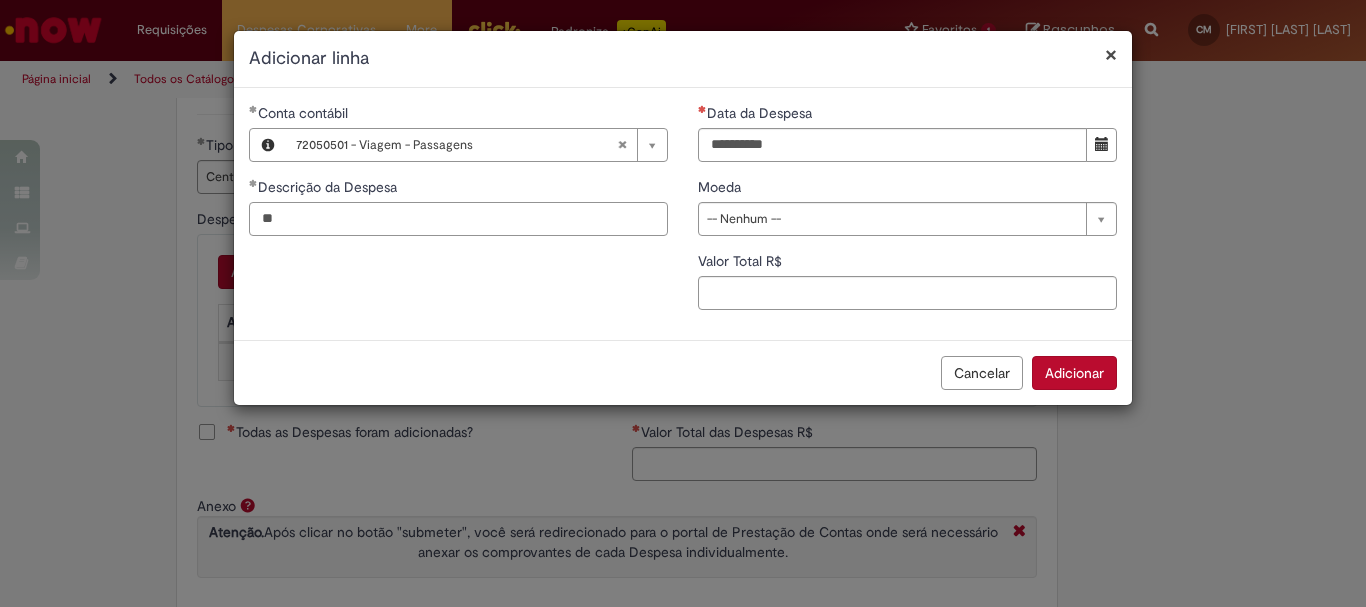 type on "*" 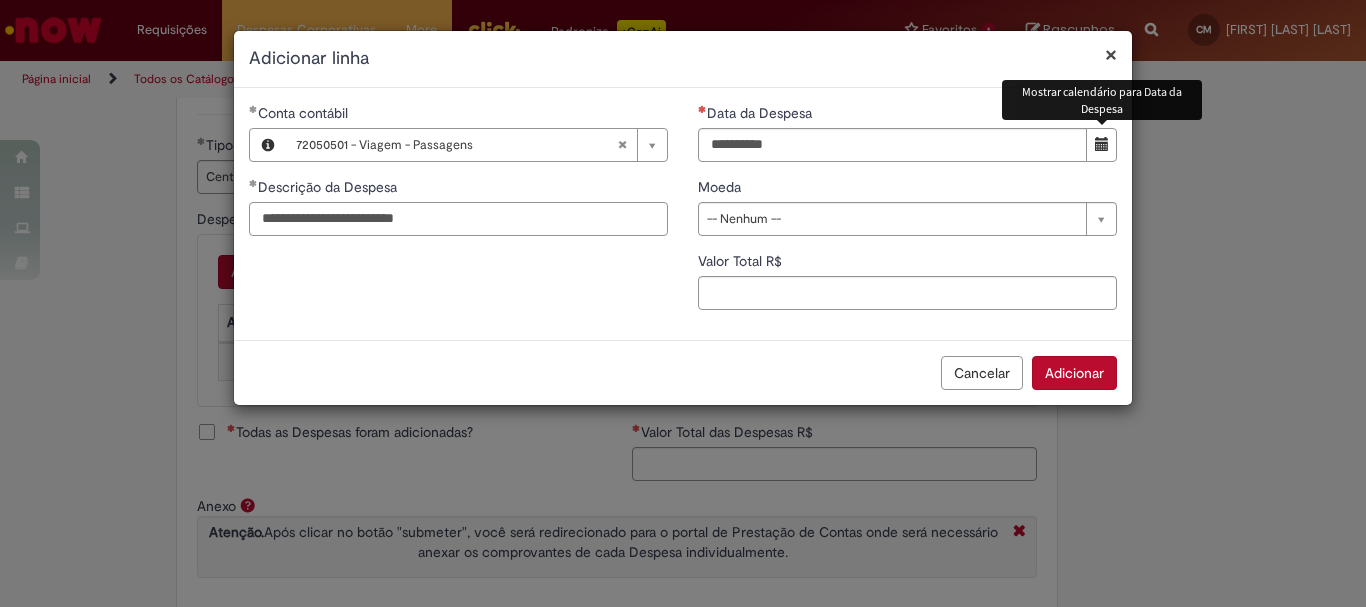 type on "**********" 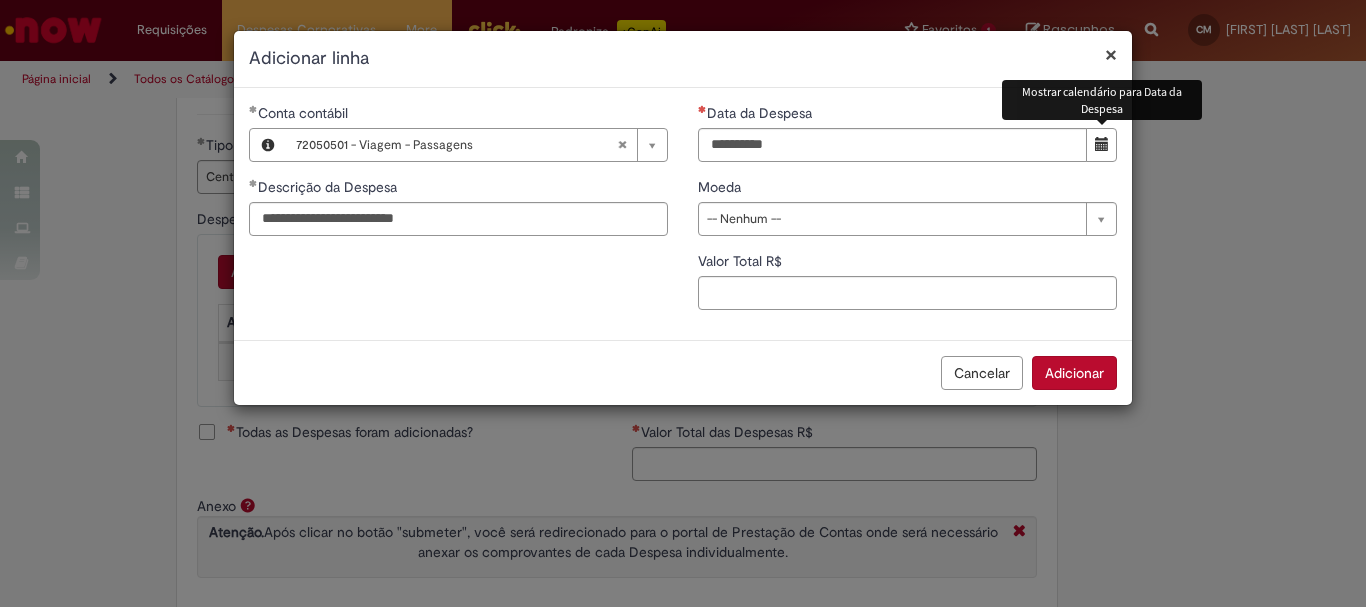 click at bounding box center (1102, 144) 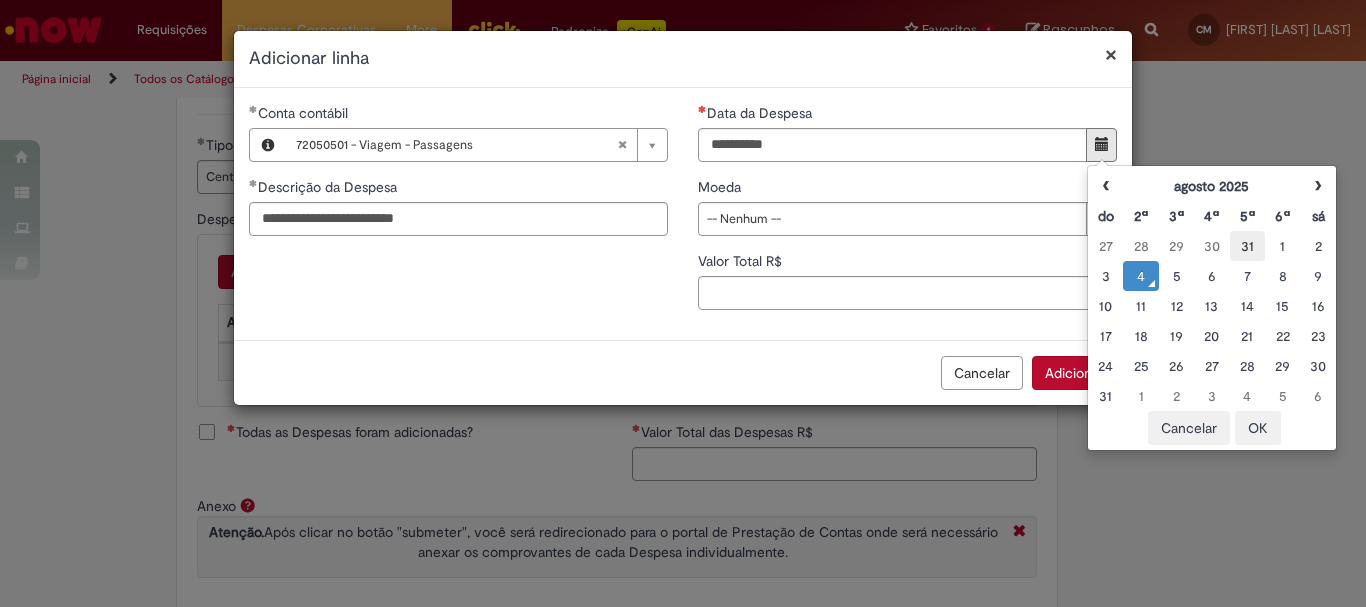 click on "31" at bounding box center (1247, 246) 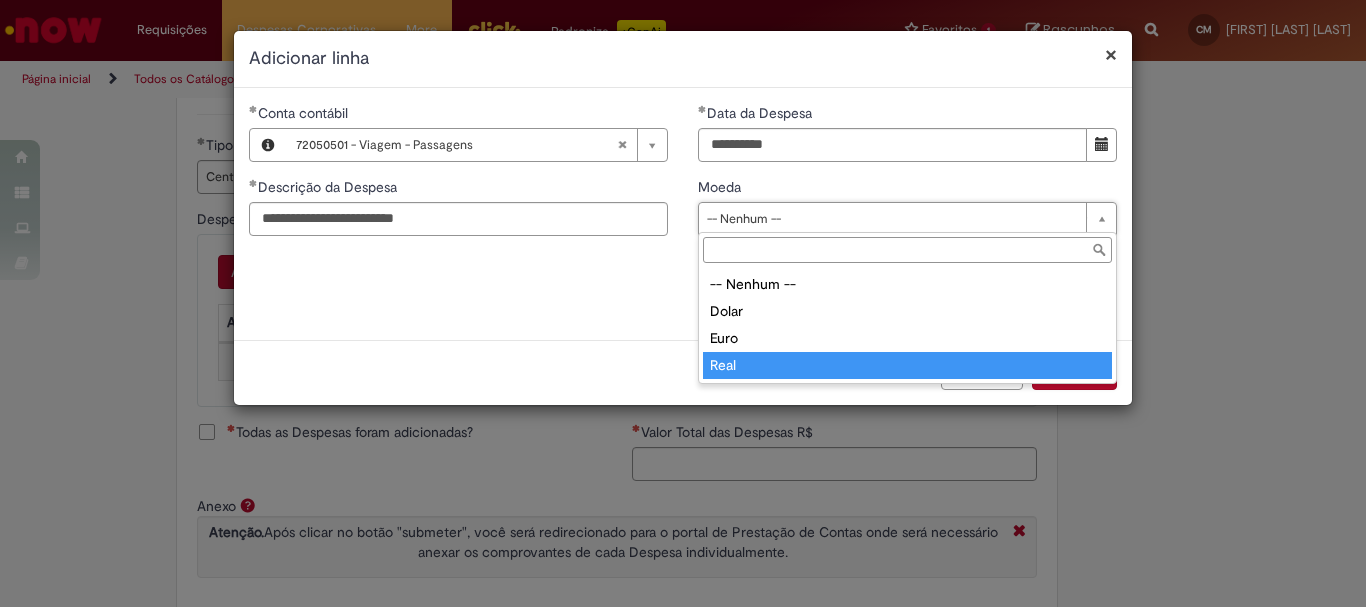 type on "****" 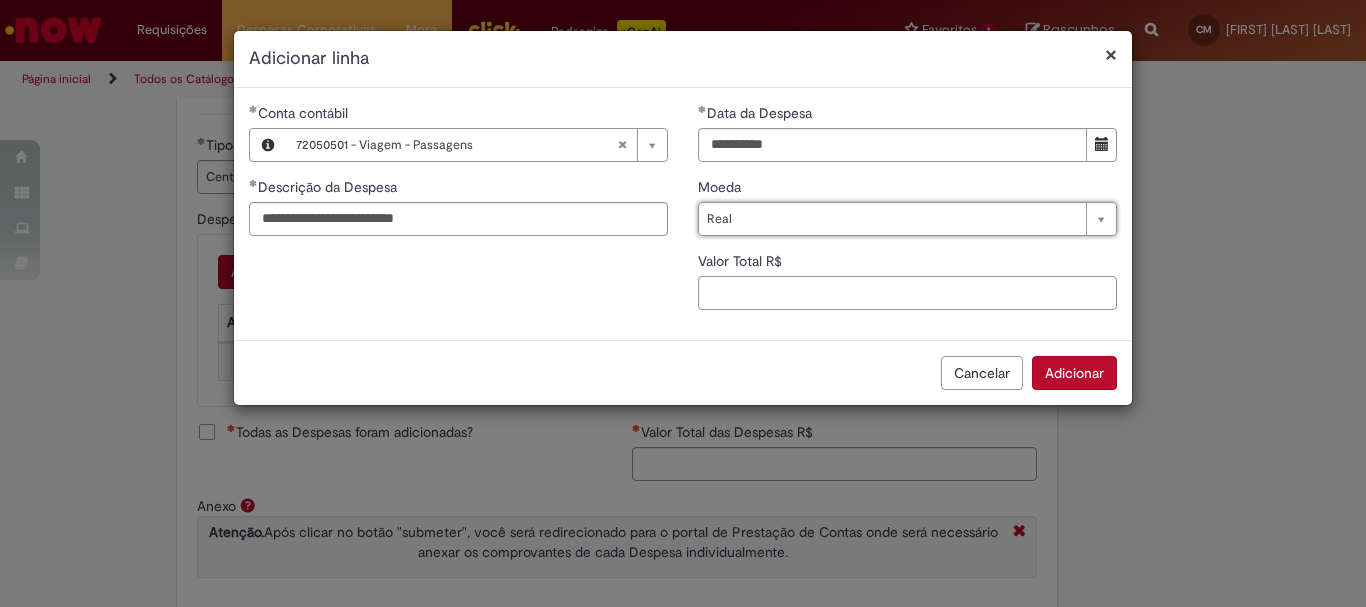 click on "Valor Total R$" at bounding box center [907, 293] 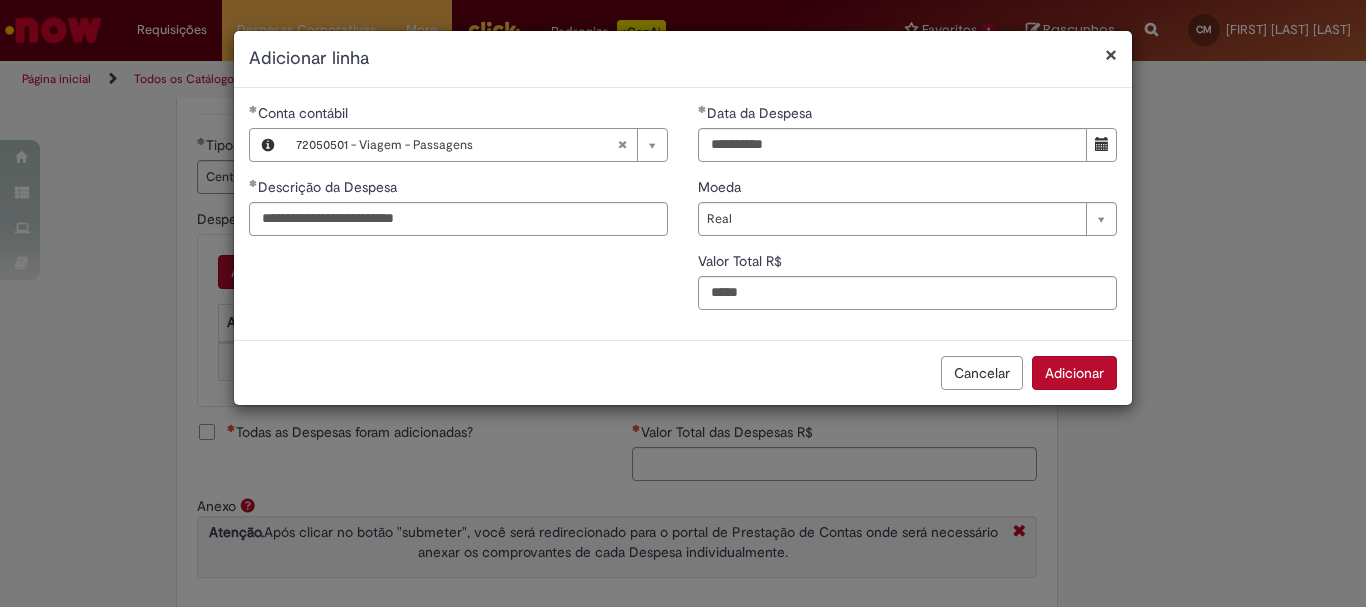 type on "****" 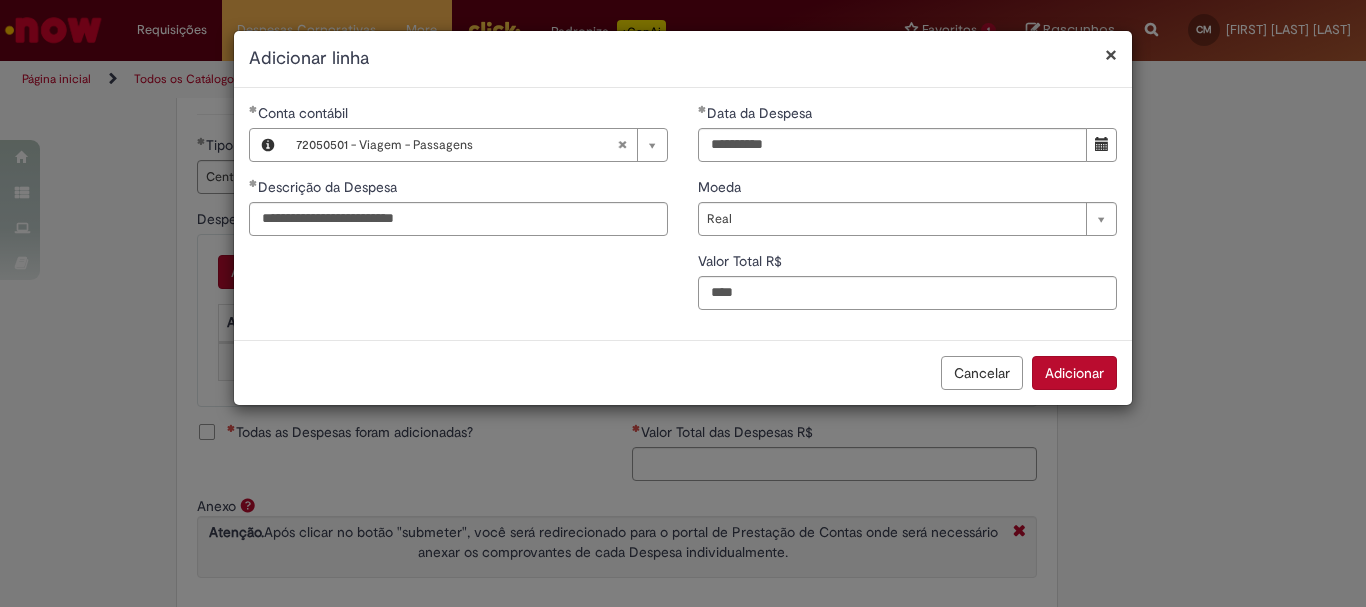 click on "**********" at bounding box center (683, 214) 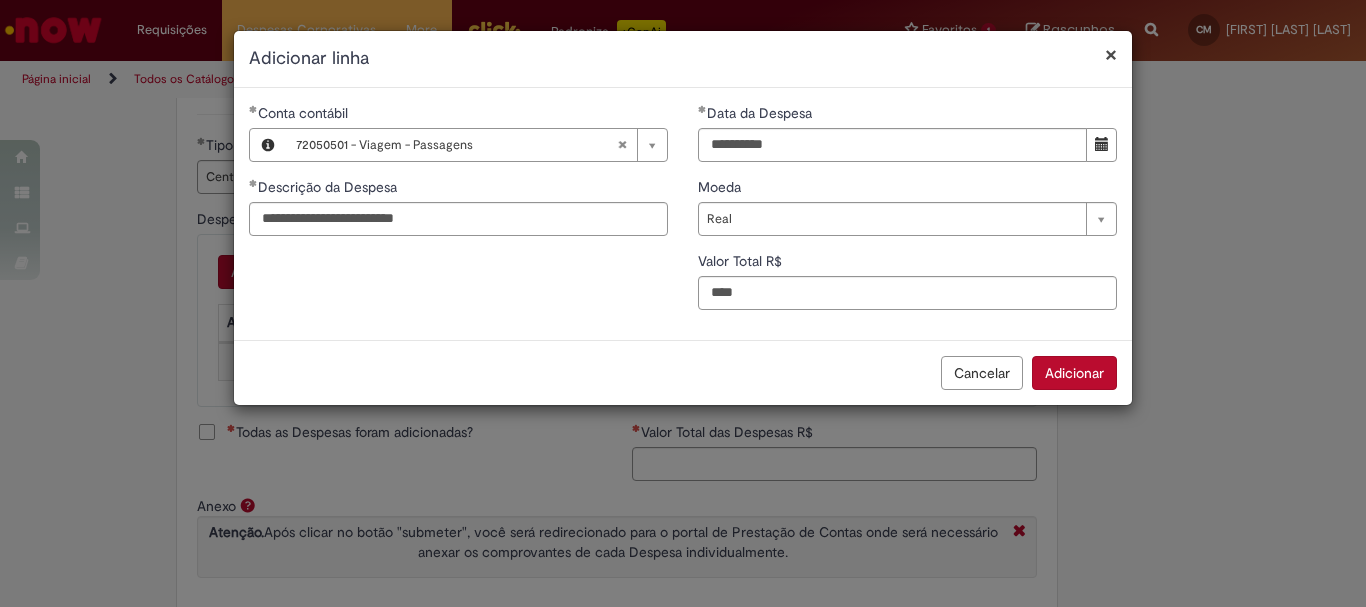 click on "Adicionar" at bounding box center [1074, 373] 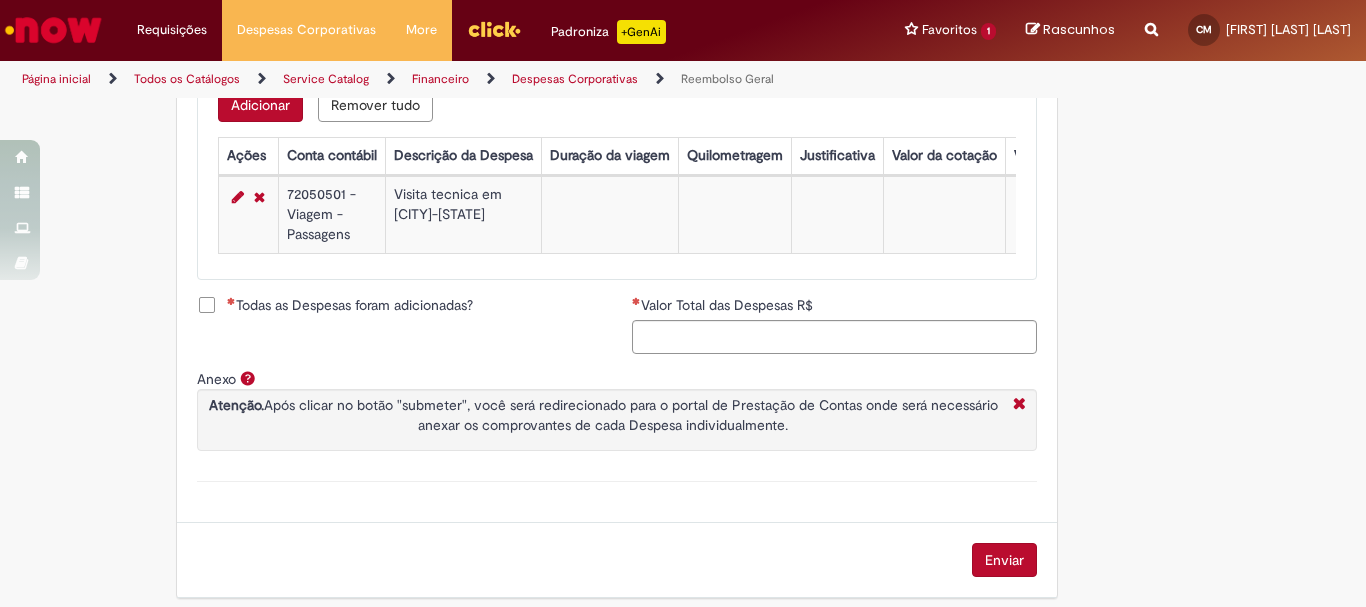 scroll, scrollTop: 929, scrollLeft: 0, axis: vertical 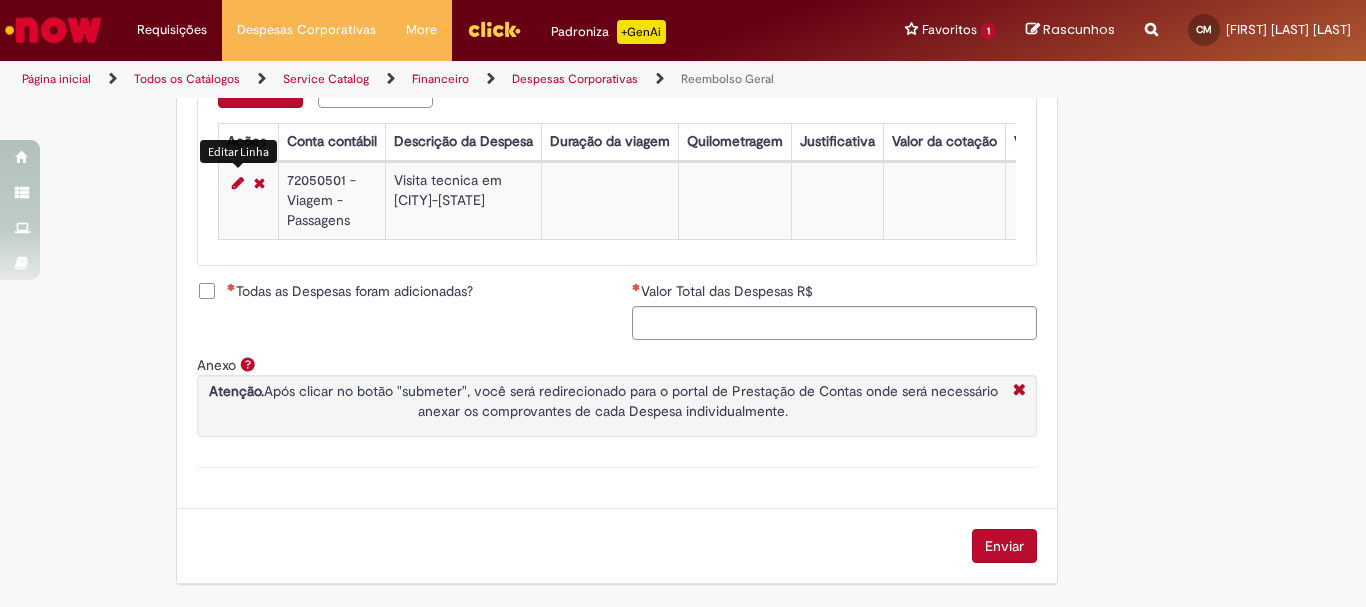click at bounding box center (238, 183) 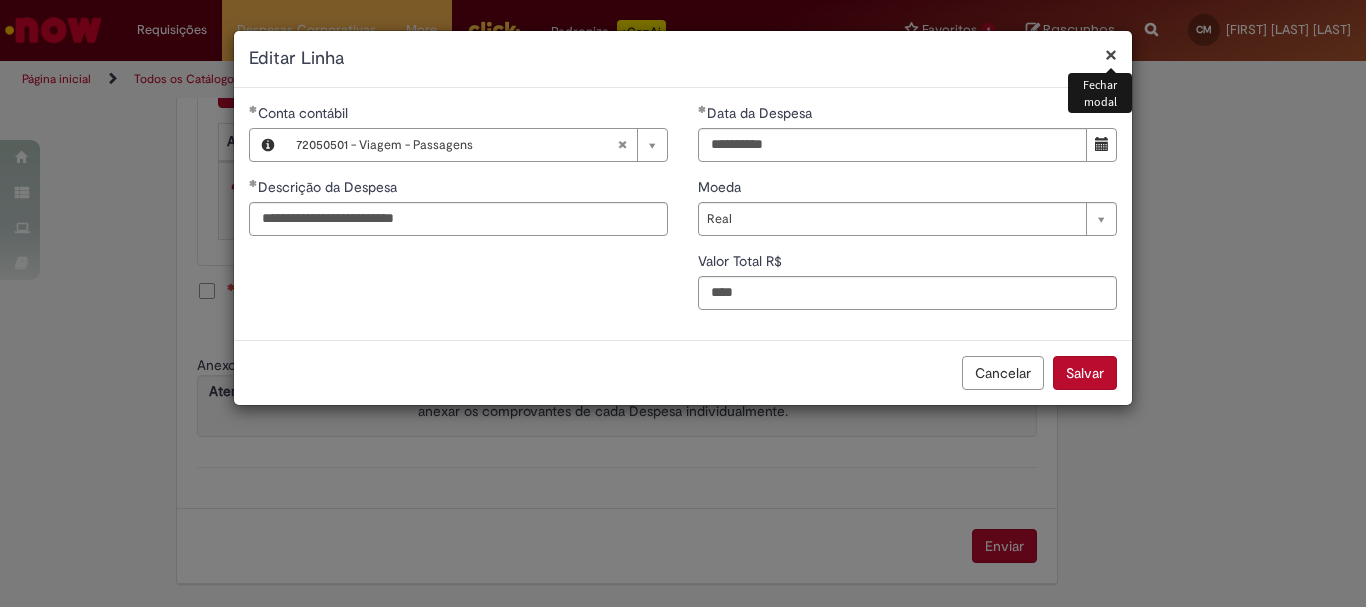 click on "Salvar" at bounding box center (1085, 373) 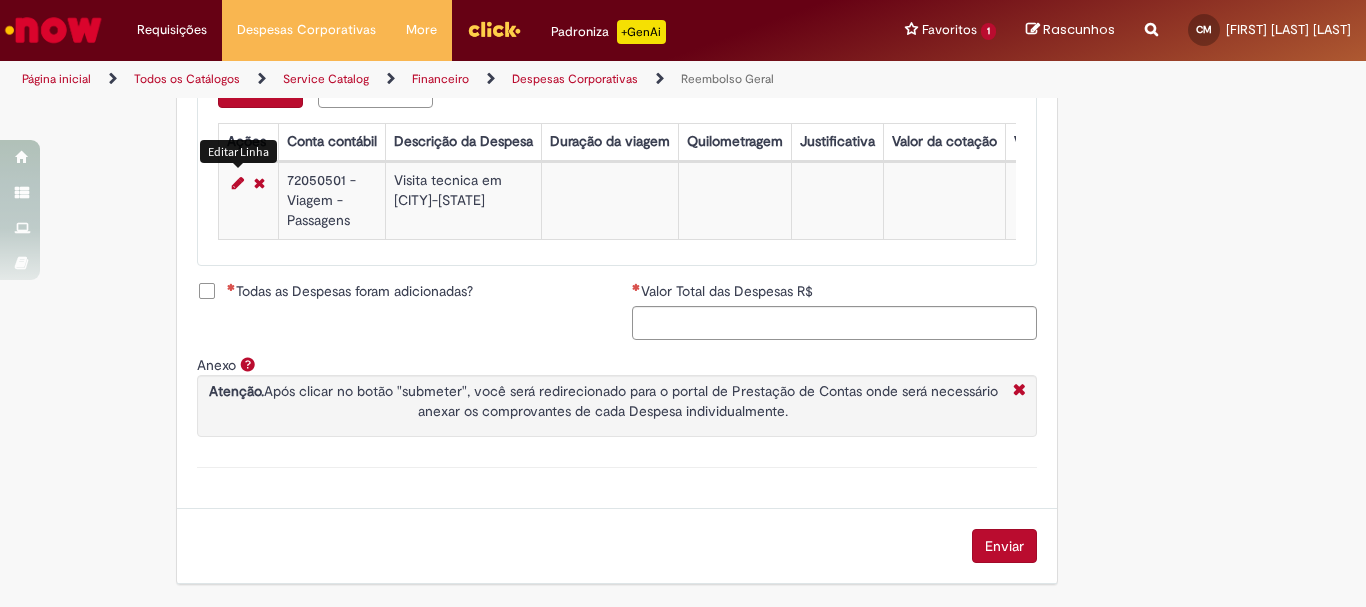 scroll, scrollTop: 829, scrollLeft: 0, axis: vertical 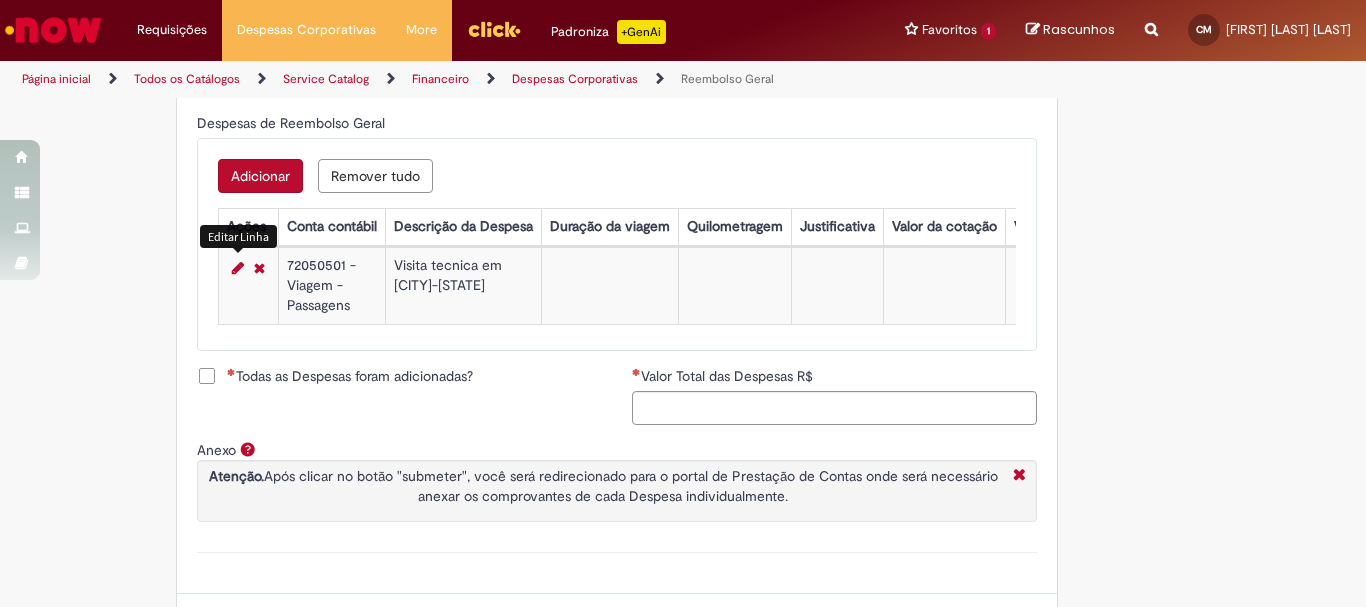 click on "Adicionar" at bounding box center [260, 176] 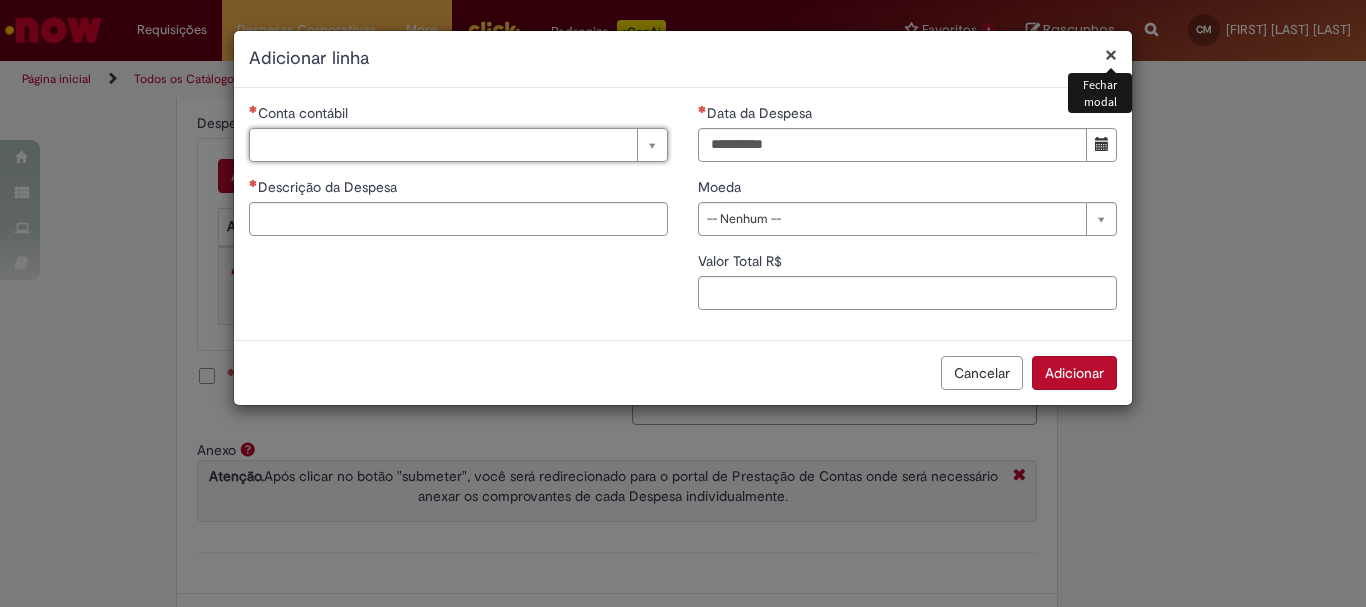 click on "×" at bounding box center (1111, 54) 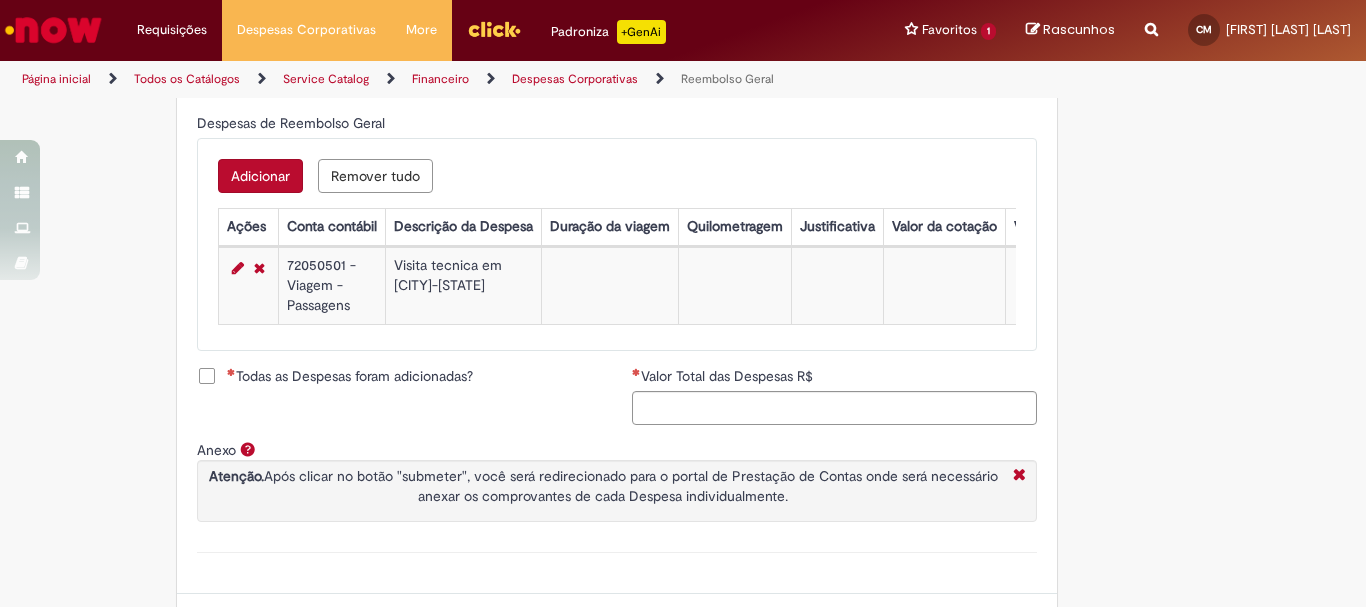 click on "Adicionar" at bounding box center [260, 176] 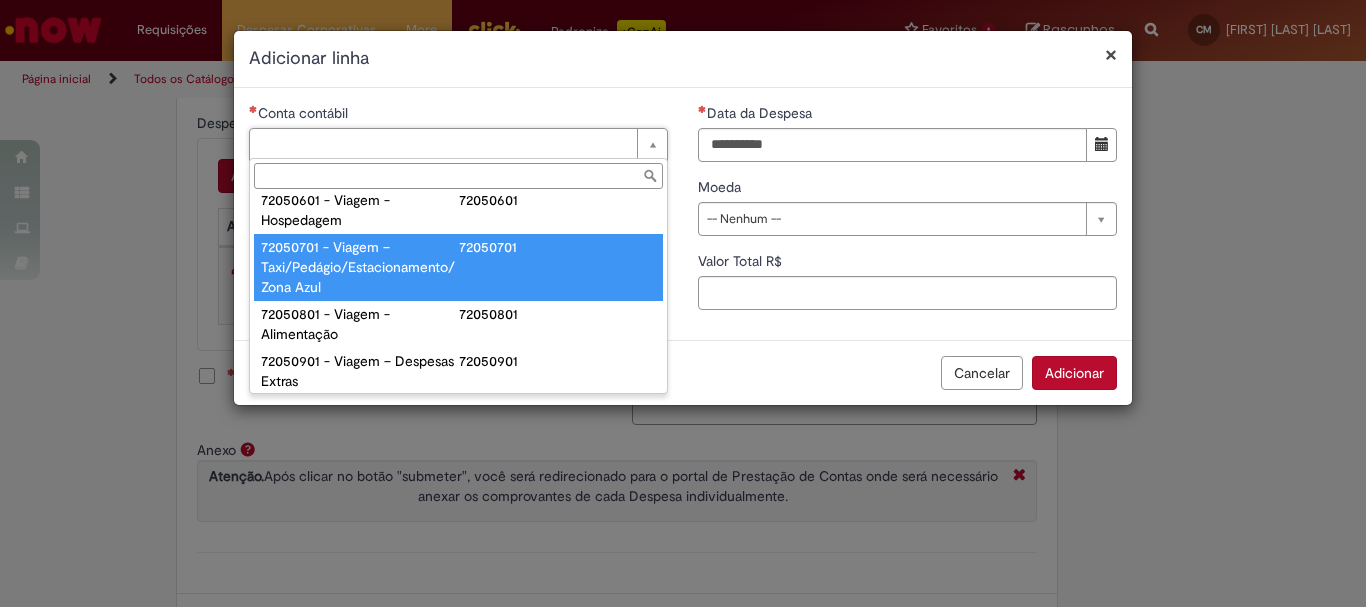 scroll, scrollTop: 1172, scrollLeft: 0, axis: vertical 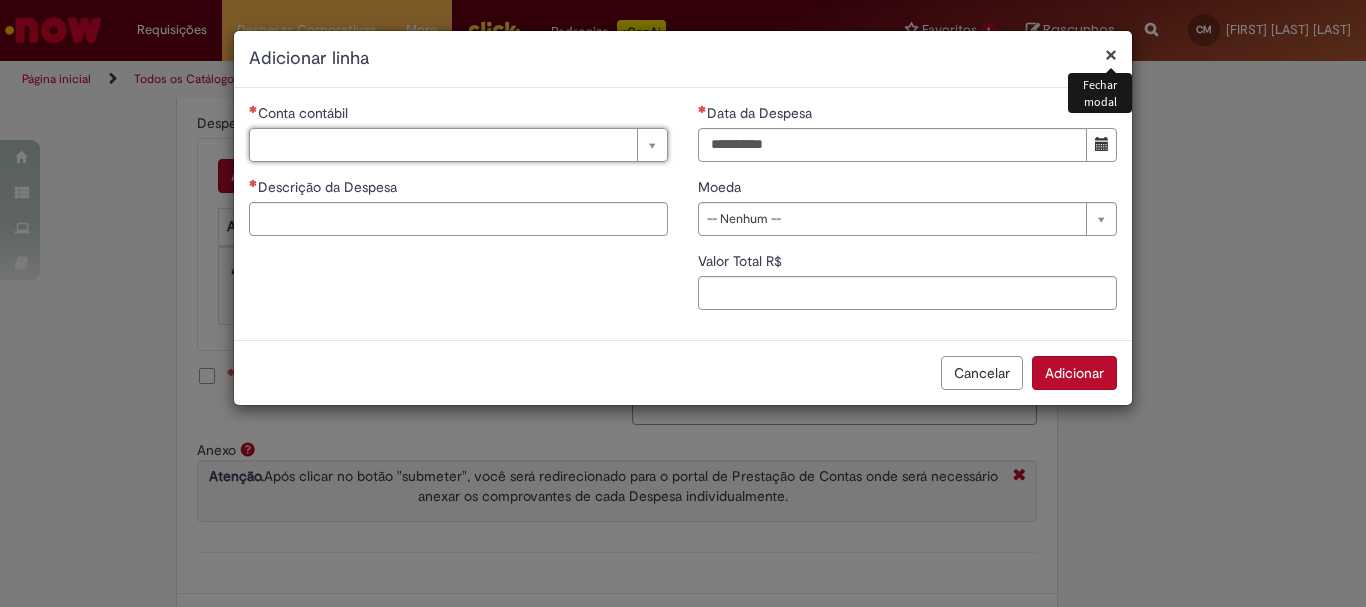 click on "×" at bounding box center (1111, 54) 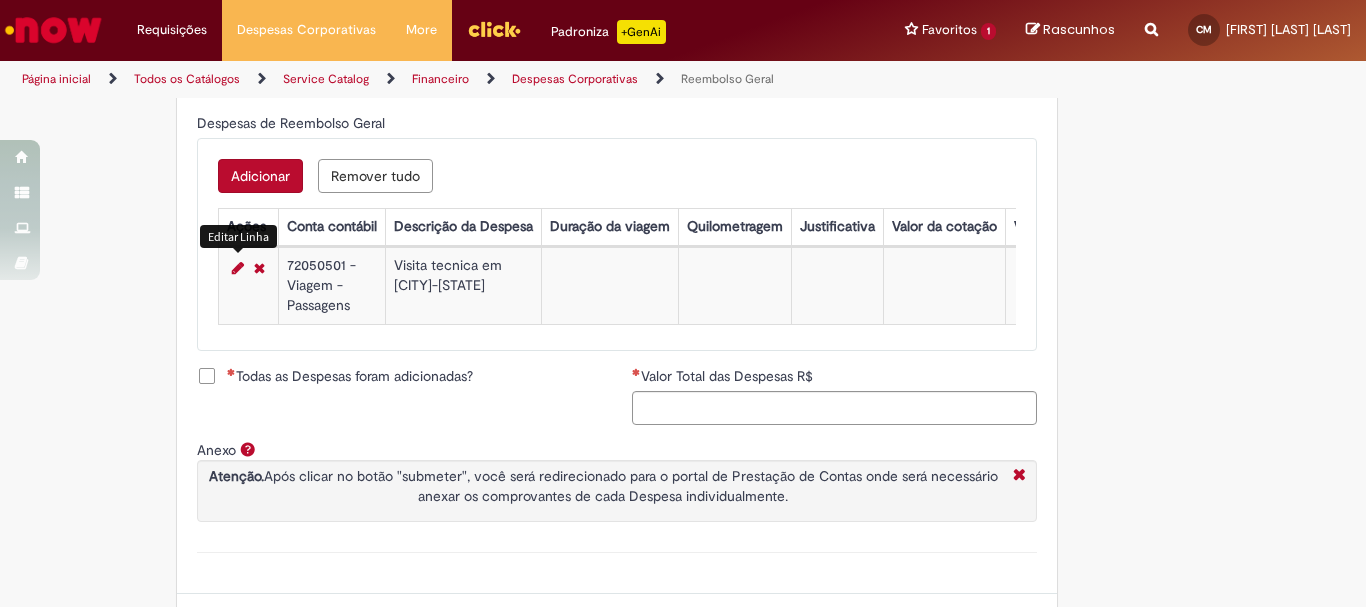 click at bounding box center (238, 268) 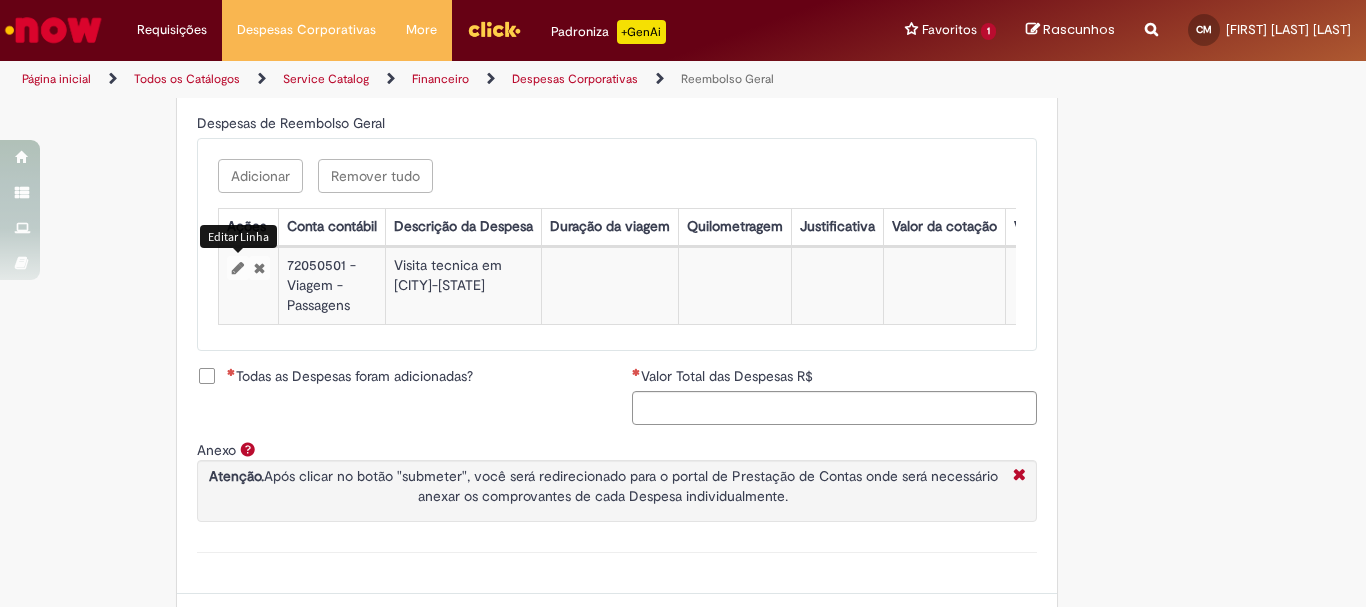 select on "****" 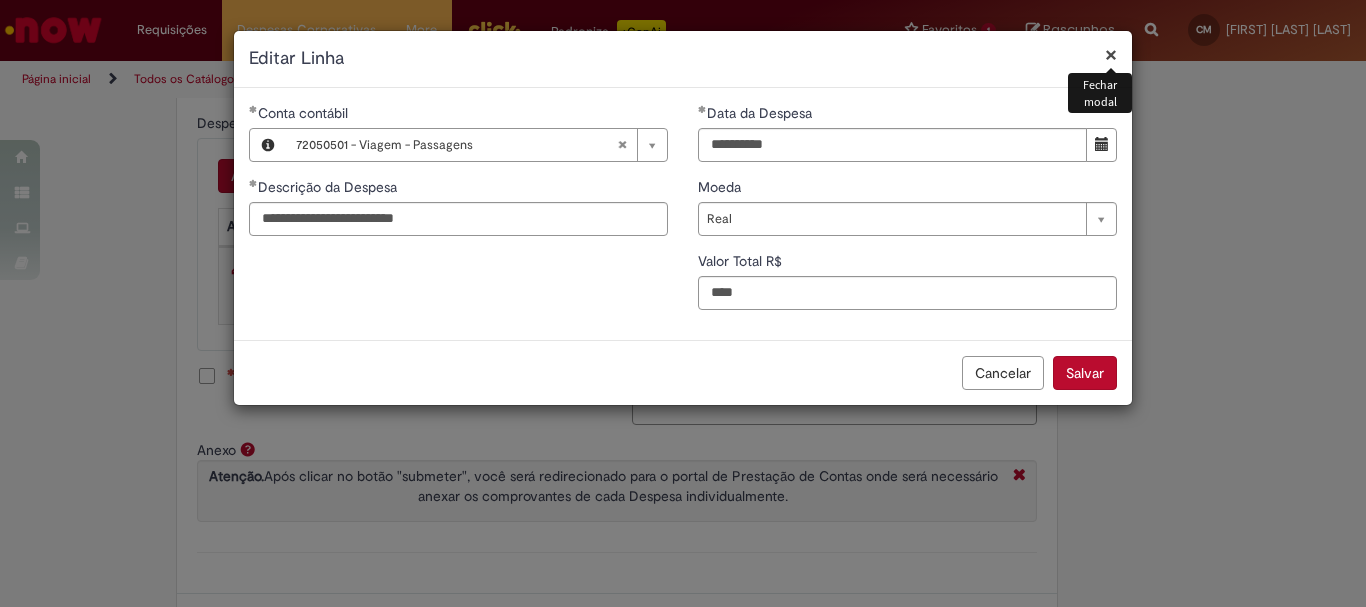 type 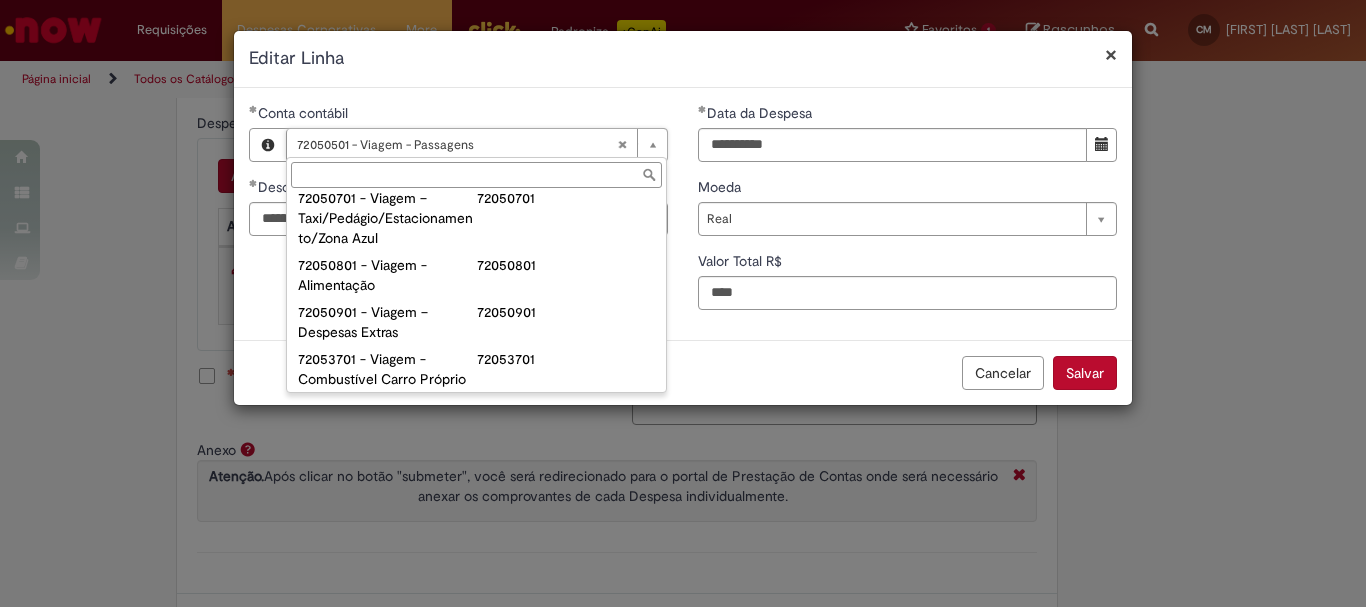 scroll, scrollTop: 1300, scrollLeft: 0, axis: vertical 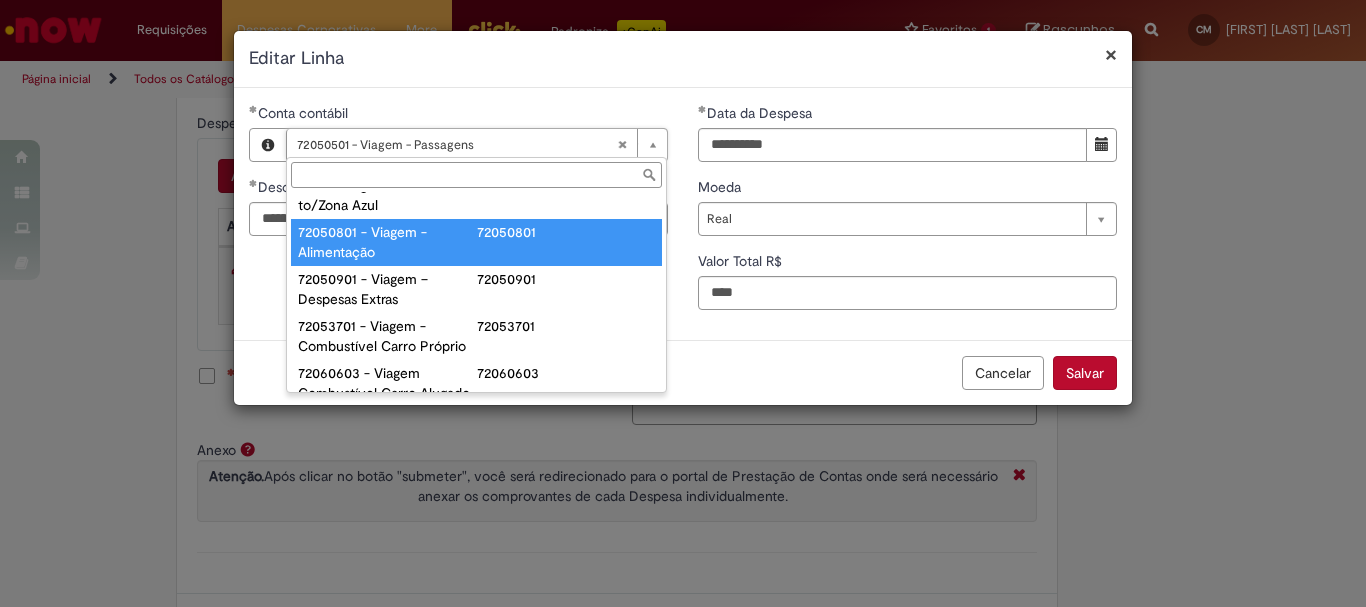 type on "**********" 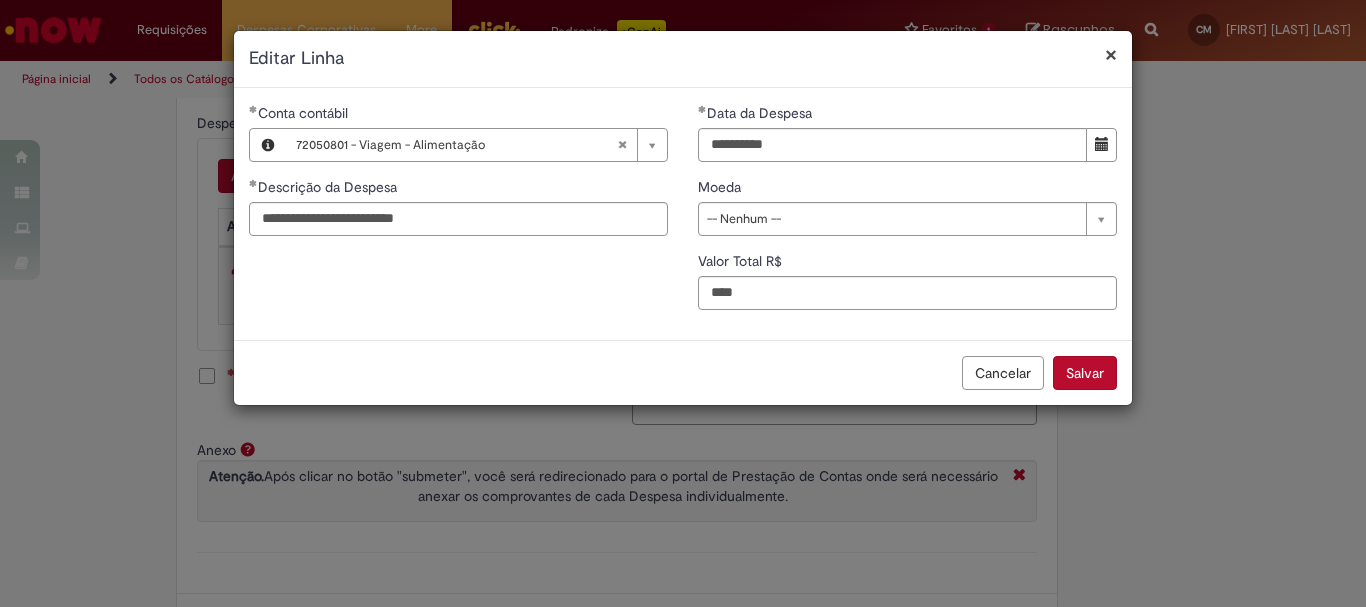 click on "Salvar" at bounding box center (1085, 373) 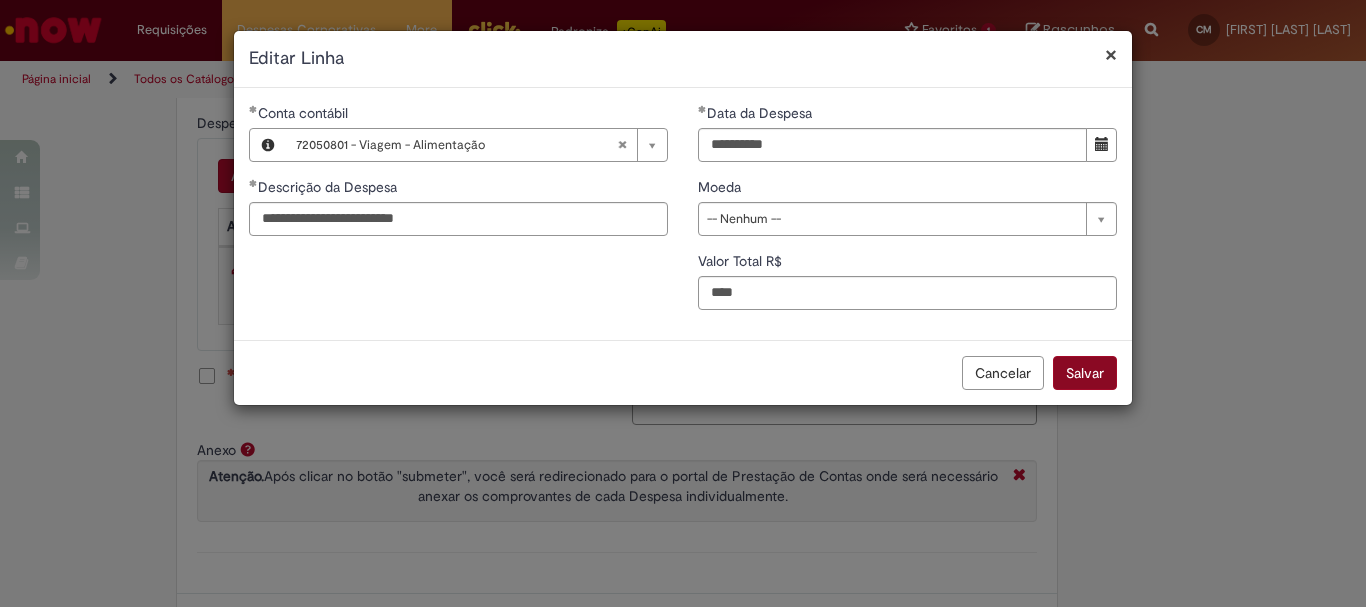 scroll, scrollTop: 0, scrollLeft: 0, axis: both 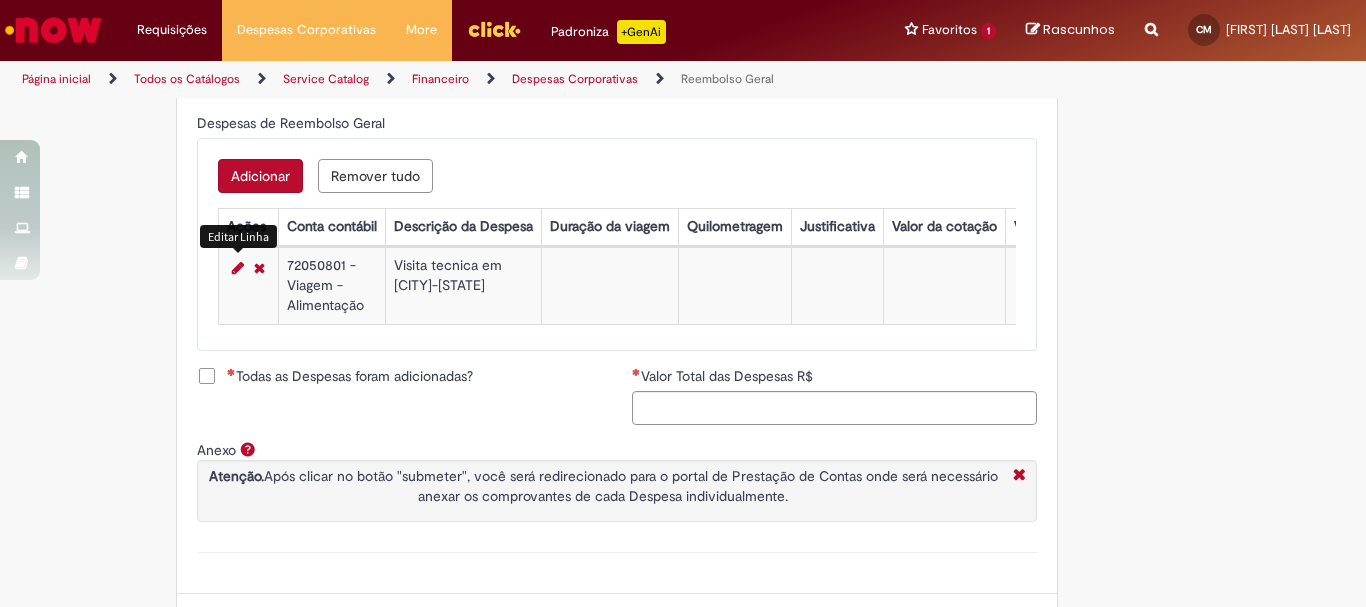 click on "Adicionar" at bounding box center (260, 176) 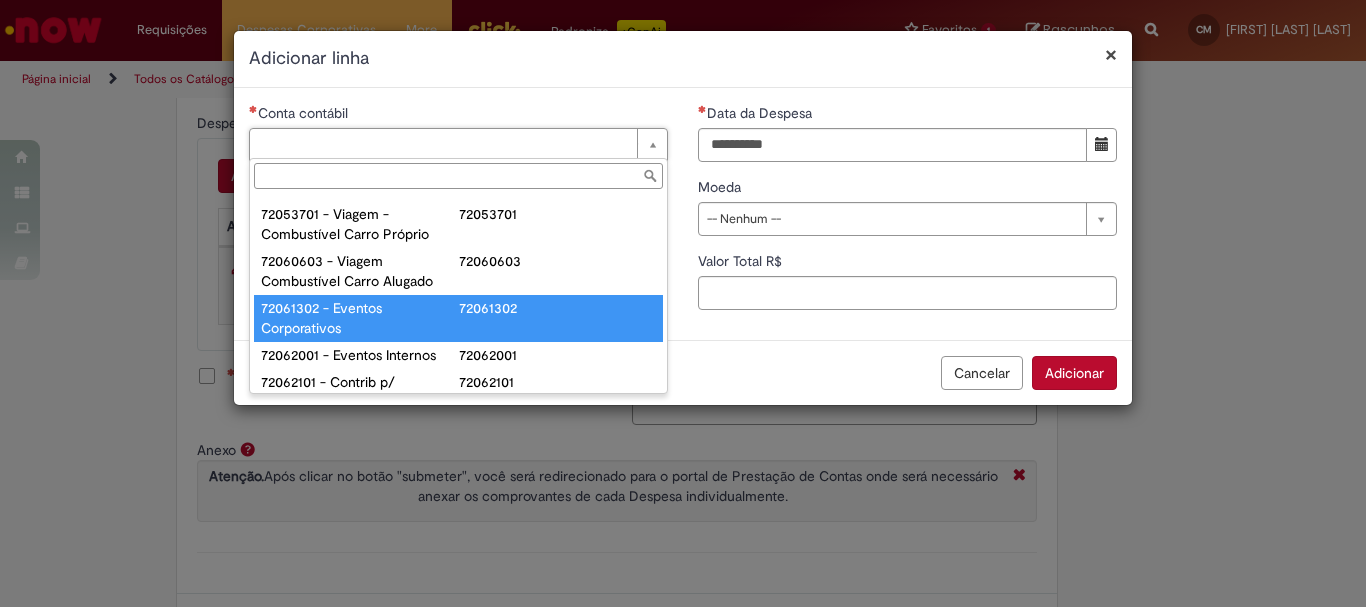 scroll, scrollTop: 1300, scrollLeft: 0, axis: vertical 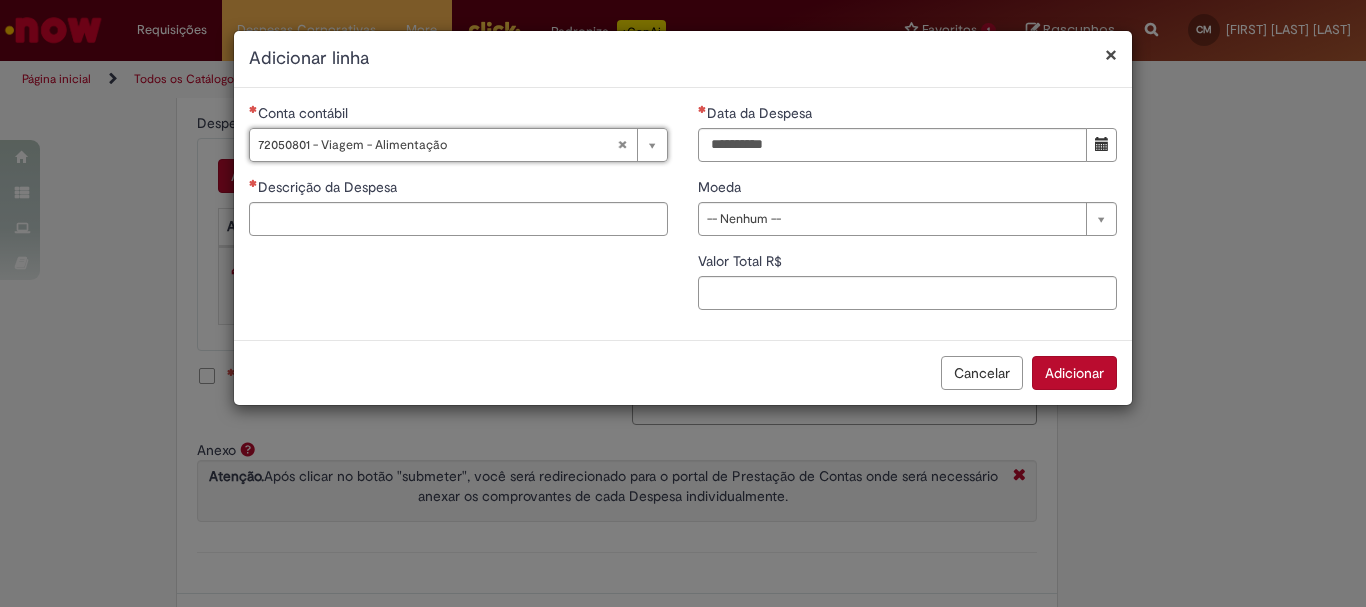 type on "**********" 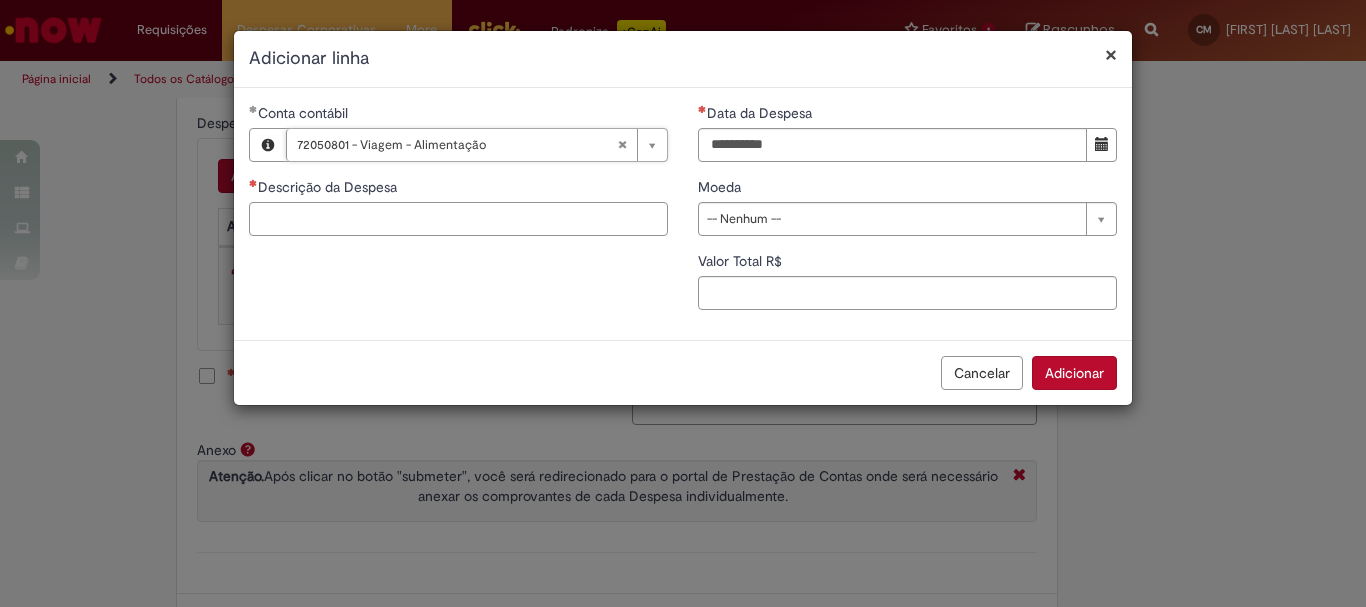 click on "Descrição da Despesa" at bounding box center (458, 219) 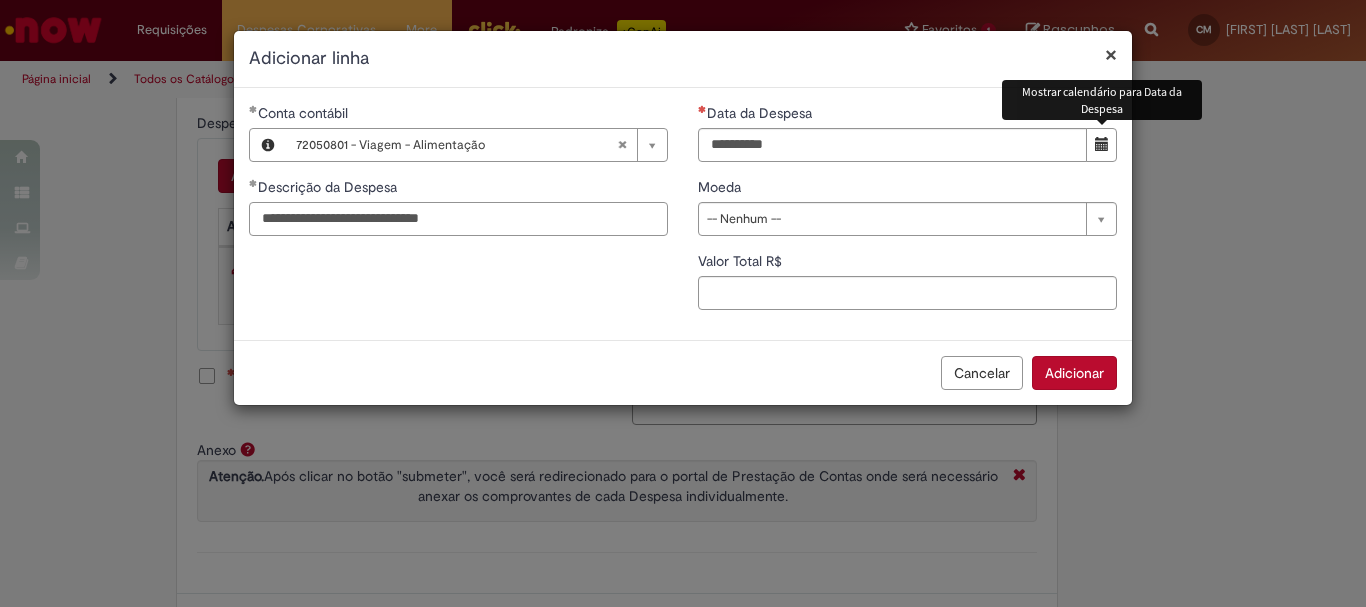 type on "**********" 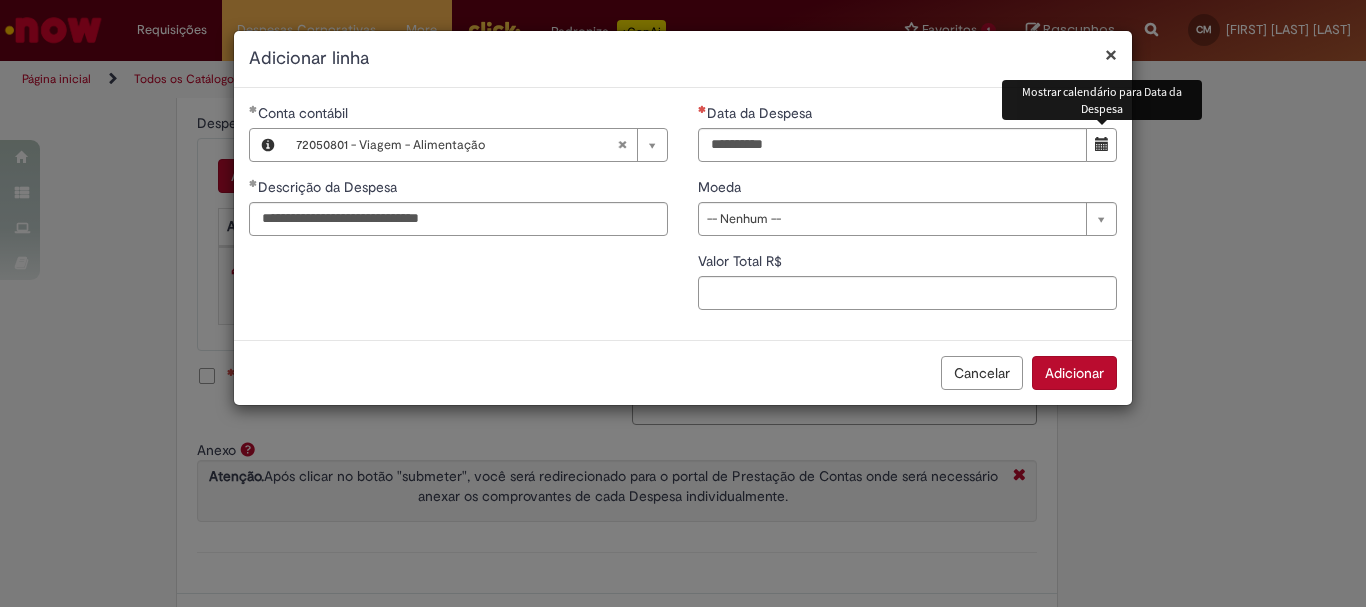 click at bounding box center (1102, 144) 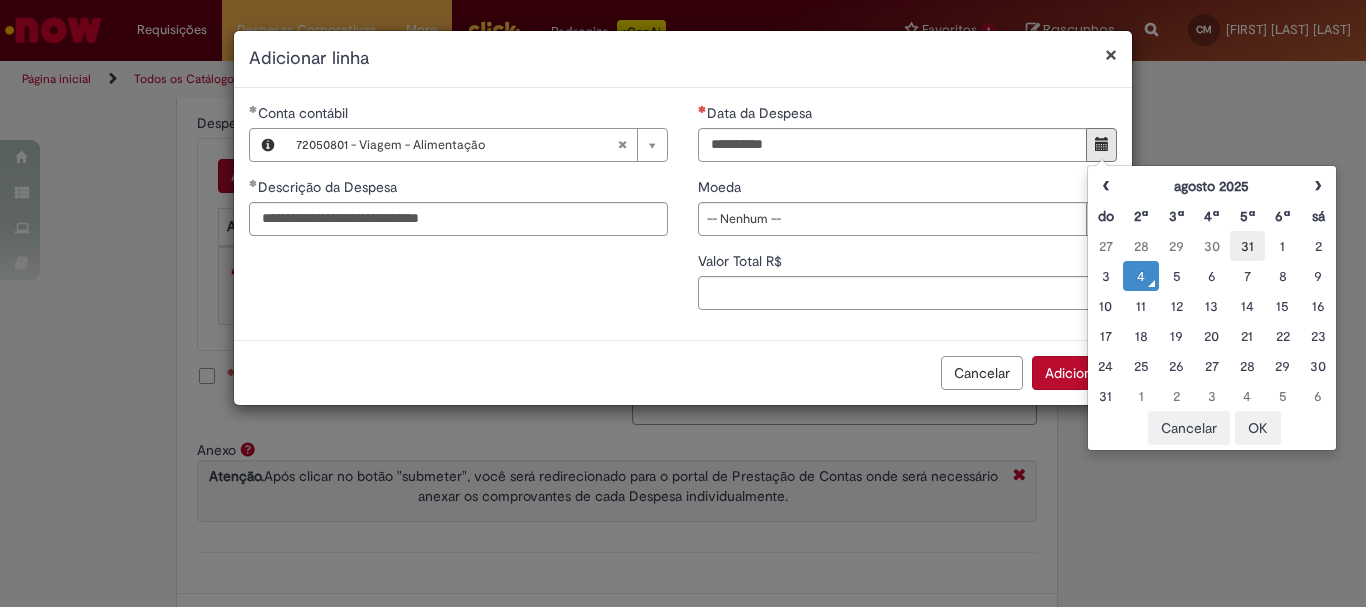 click on "31" at bounding box center [1247, 246] 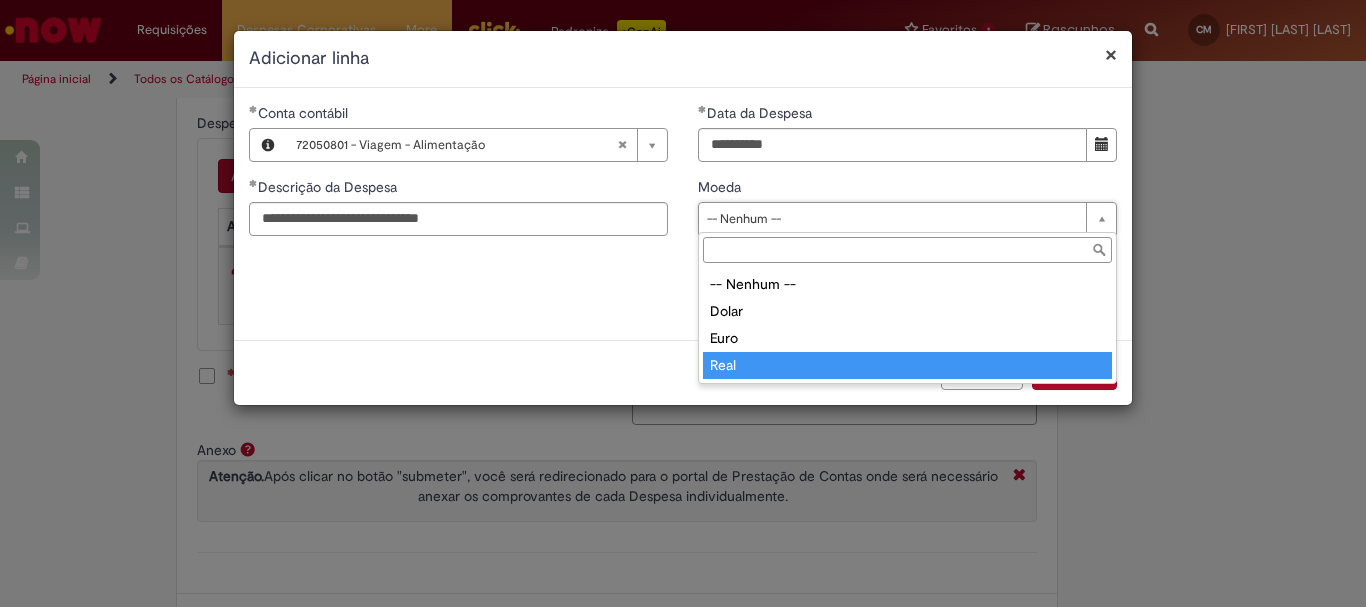 type on "****" 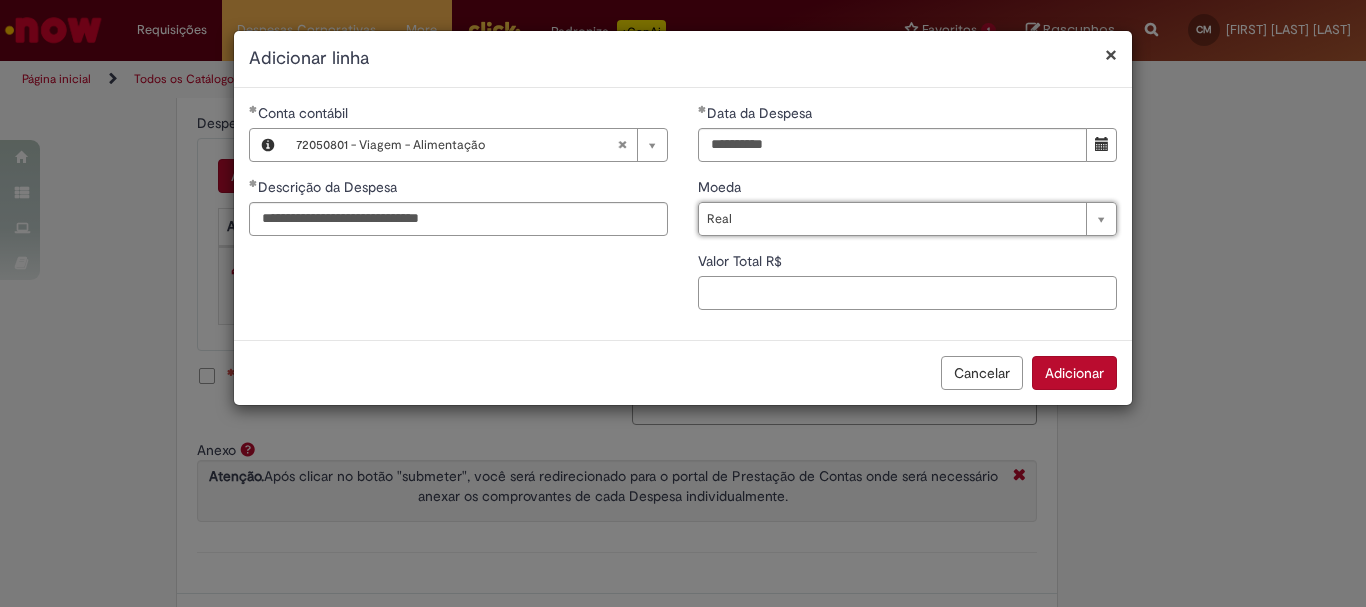 click on "Valor Total R$" at bounding box center [907, 293] 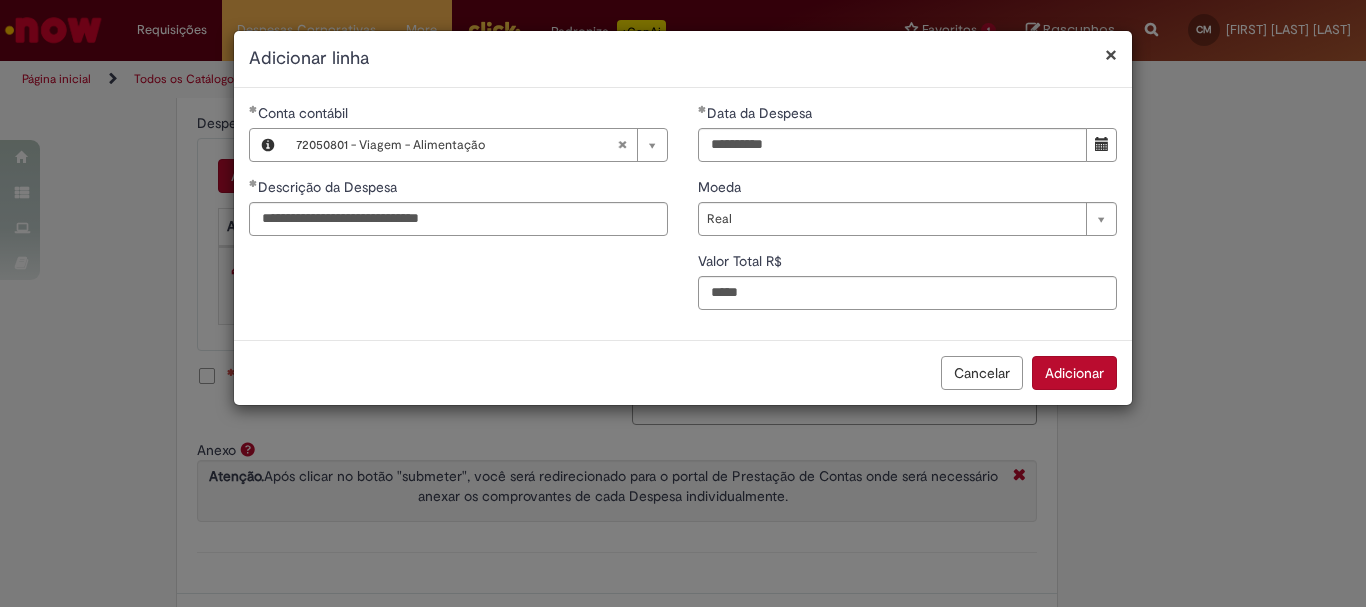 type on "*****" 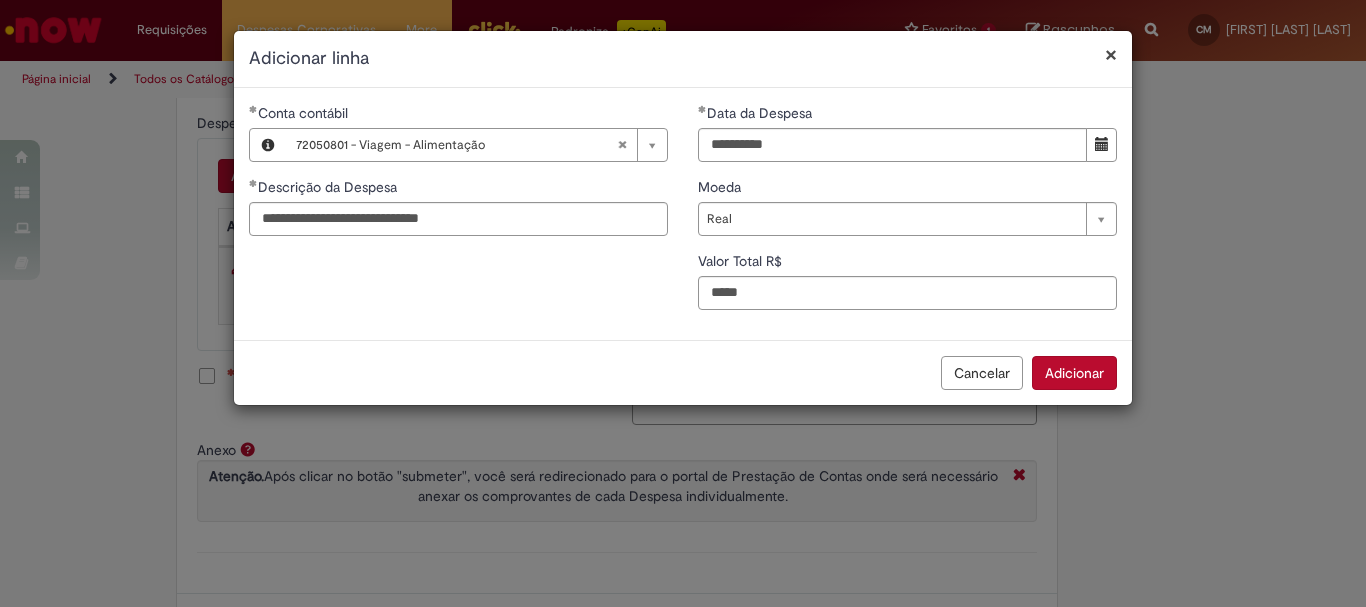 click on "Adicionar" at bounding box center (1074, 373) 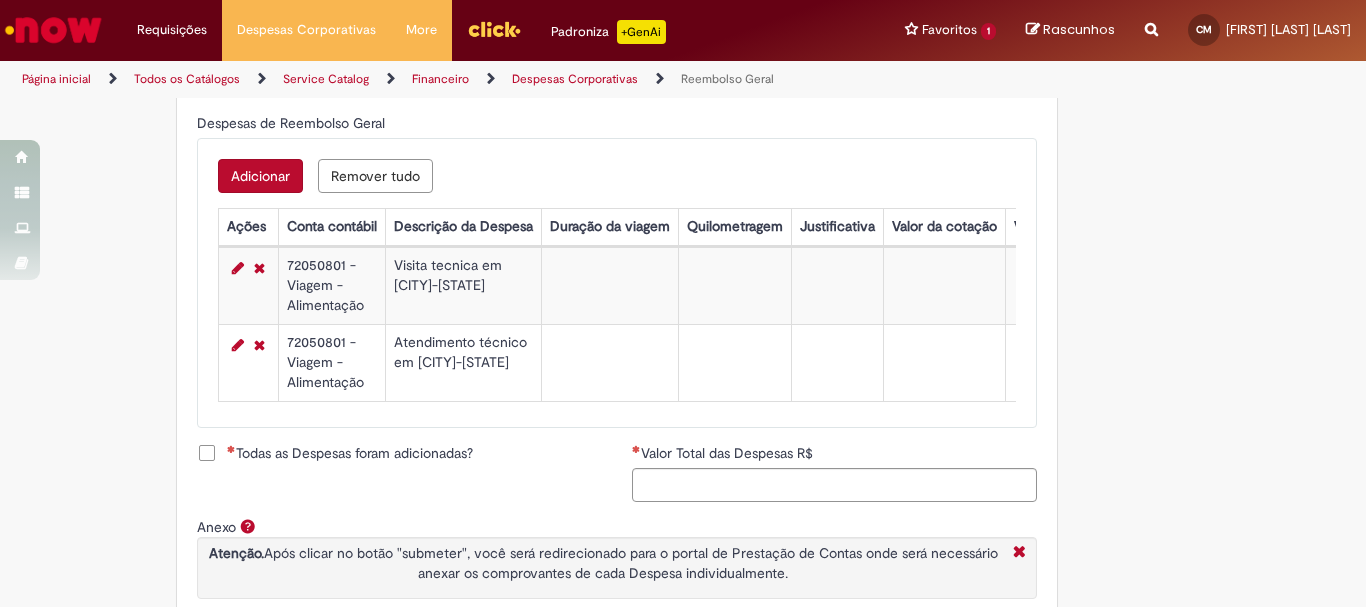 scroll, scrollTop: 929, scrollLeft: 0, axis: vertical 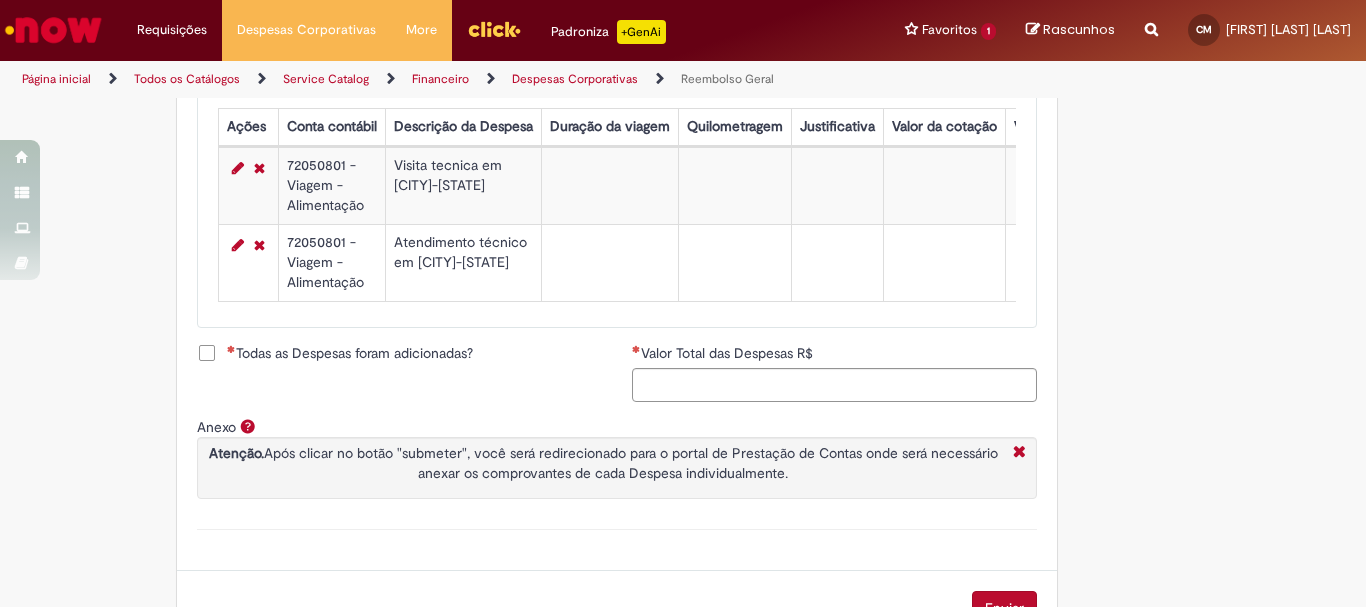 click on "Todas as Despesas foram adicionadas?" at bounding box center (350, 353) 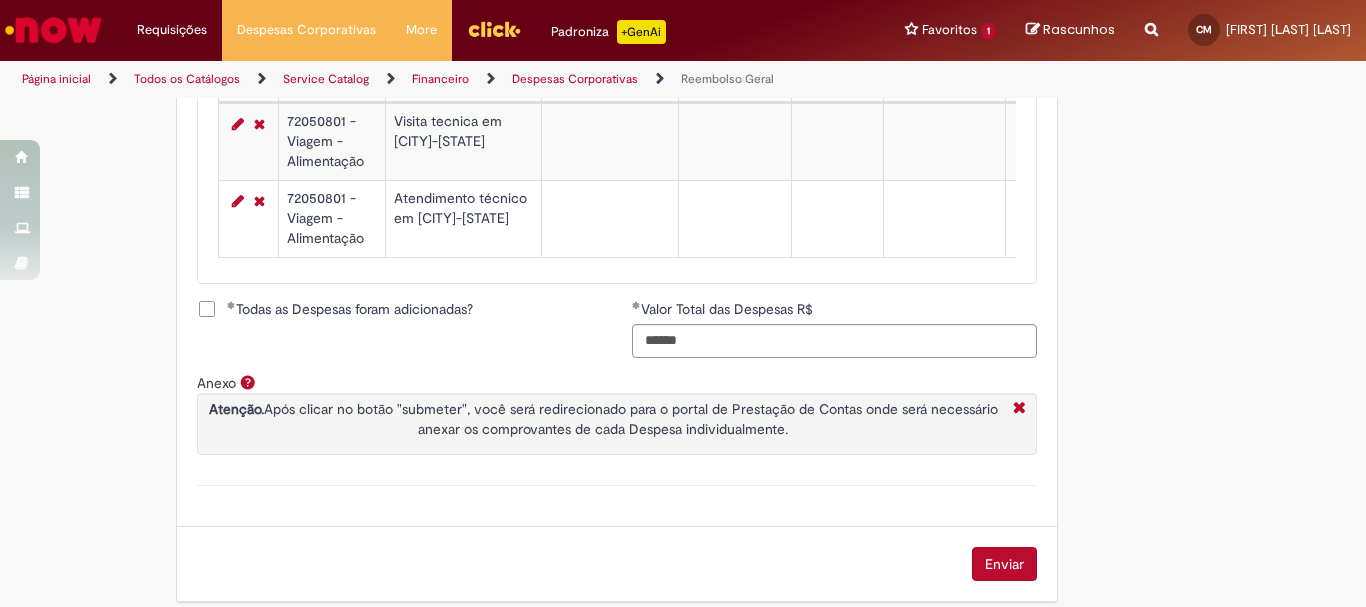 scroll, scrollTop: 1006, scrollLeft: 0, axis: vertical 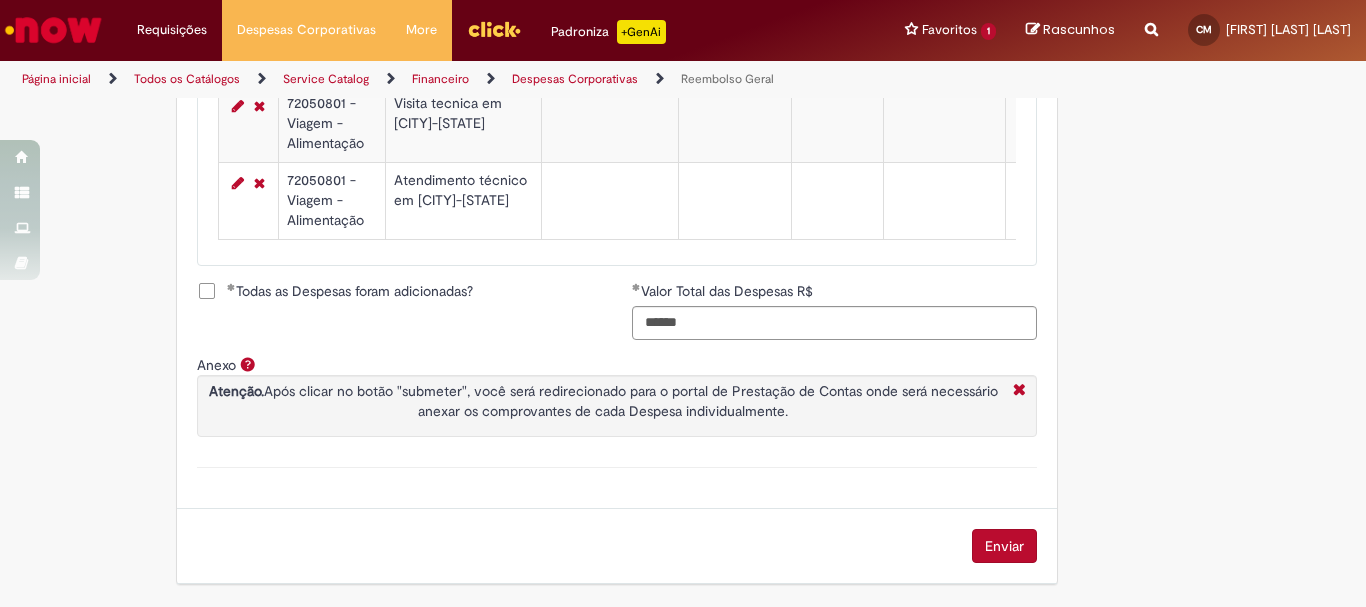 click on "Enviar" at bounding box center (1004, 546) 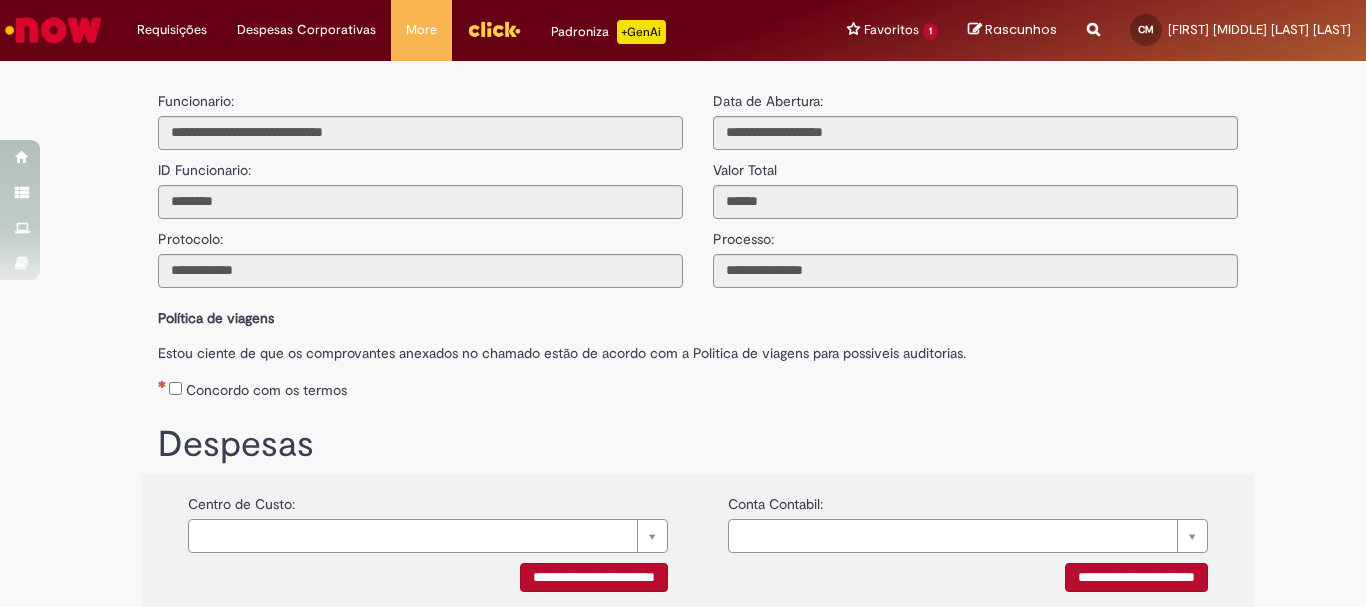 scroll, scrollTop: 0, scrollLeft: 0, axis: both 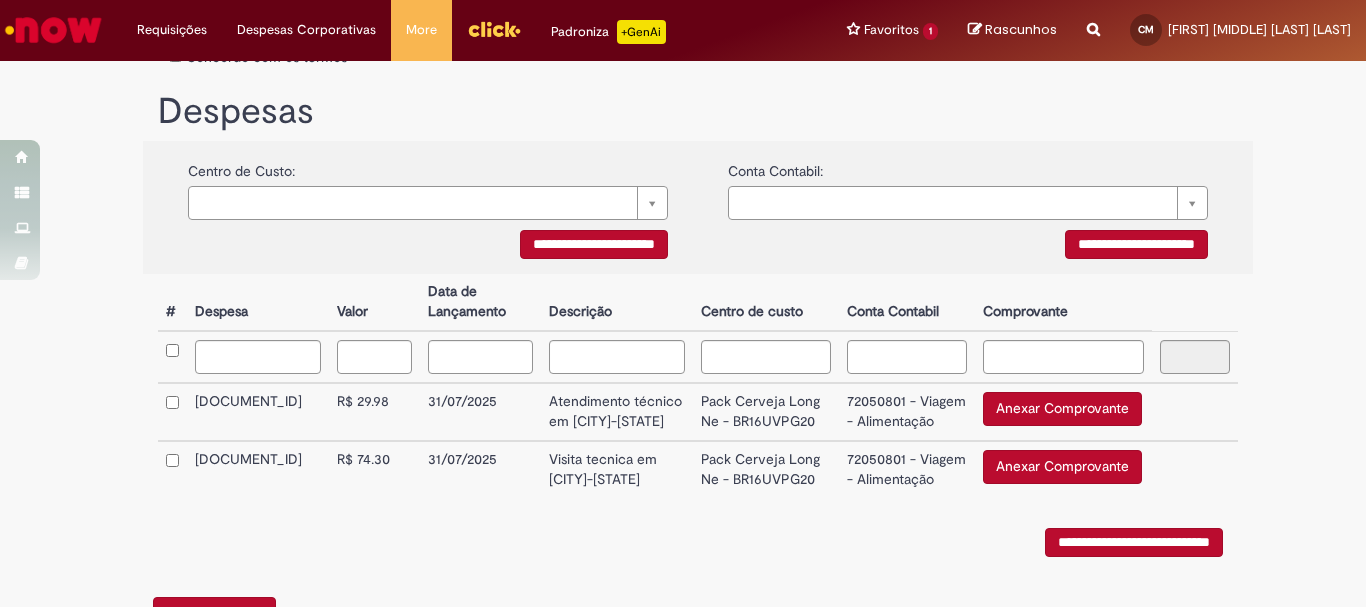 click on "Anexar Comprovante" at bounding box center [1062, 467] 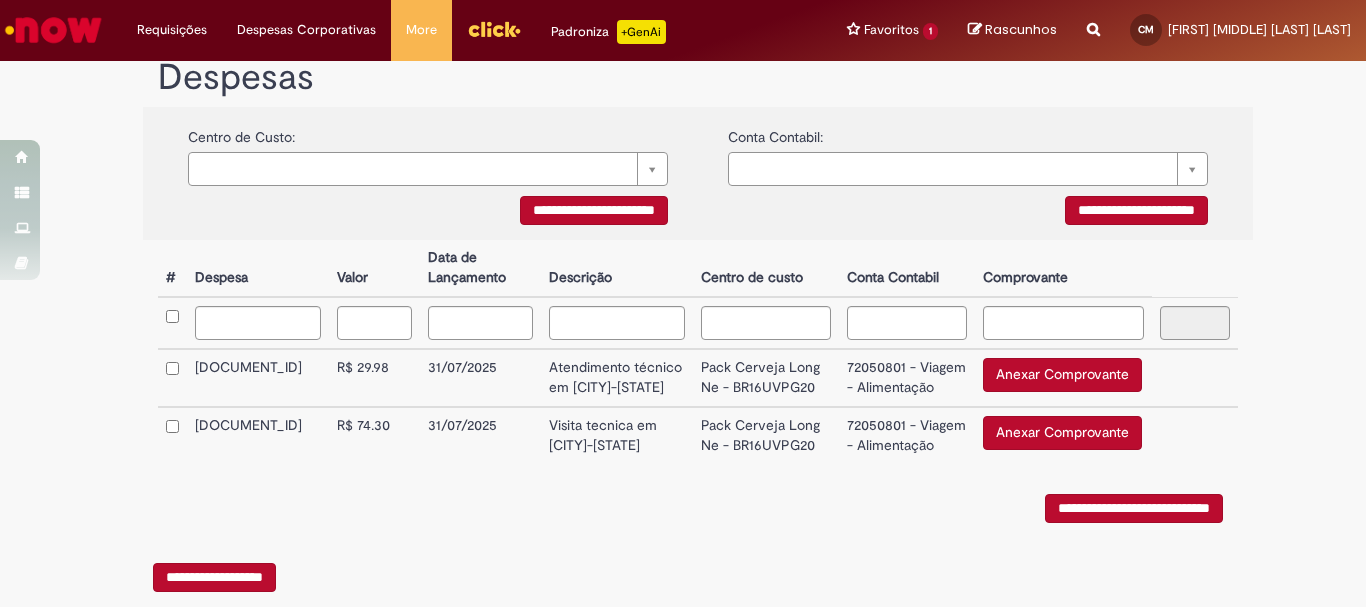 scroll, scrollTop: 431, scrollLeft: 0, axis: vertical 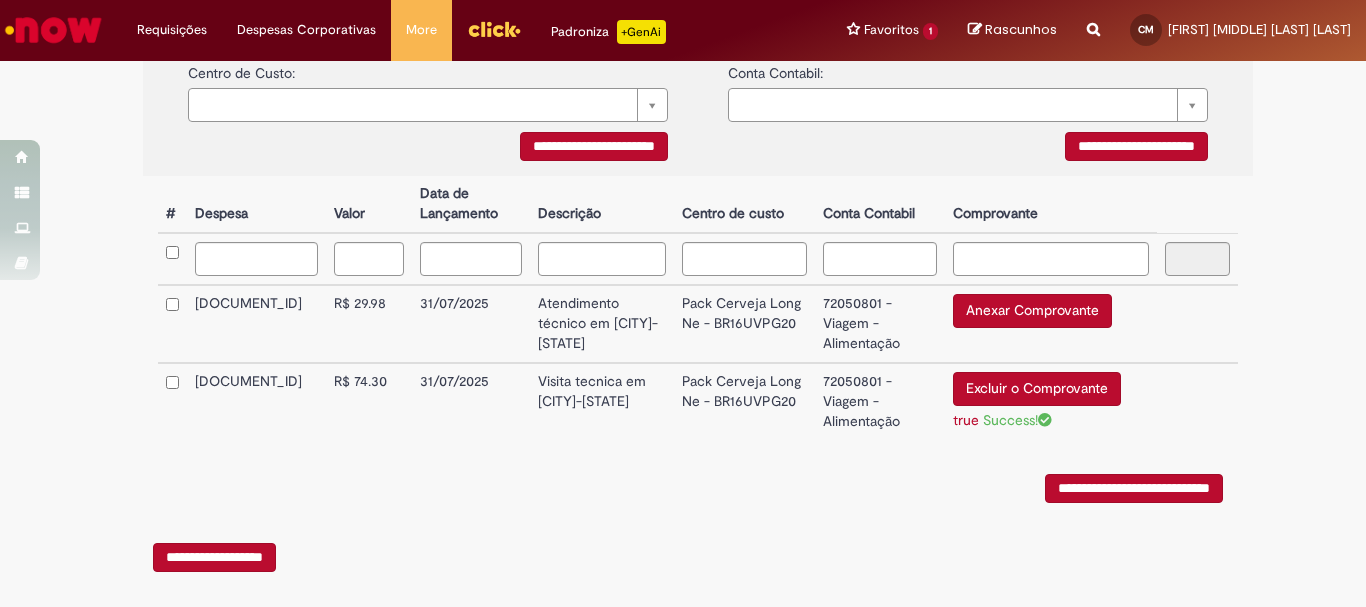 click on "Anexar Comprovante" at bounding box center (1032, 311) 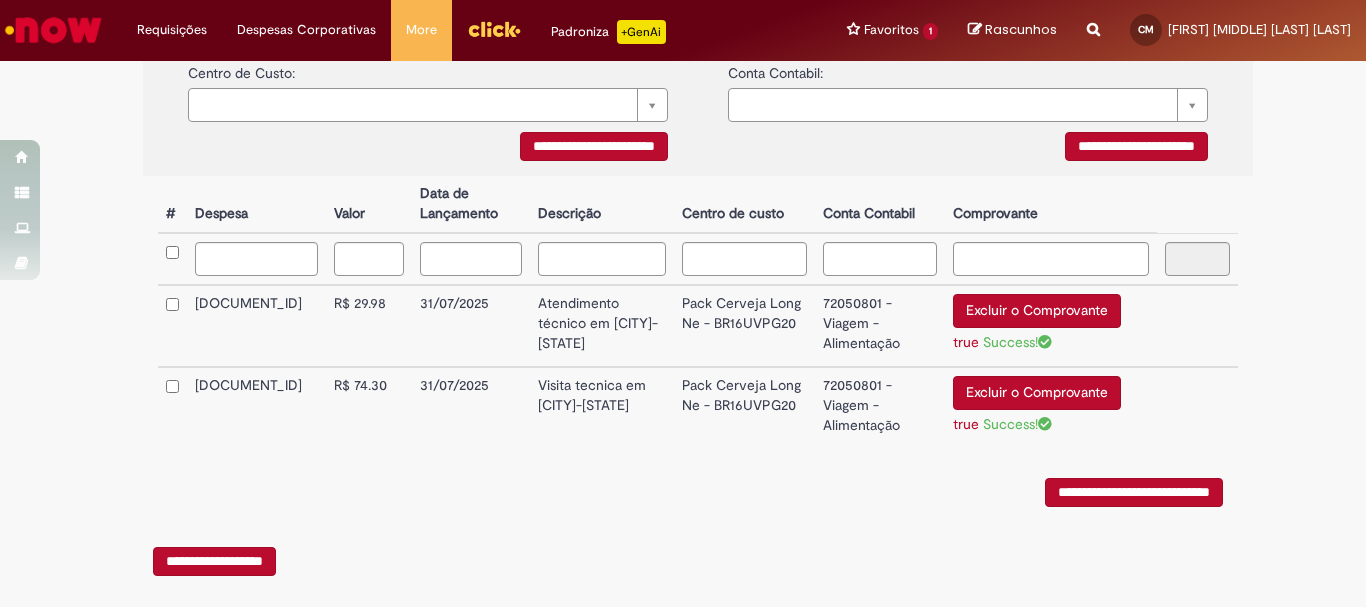 scroll, scrollTop: 459, scrollLeft: 0, axis: vertical 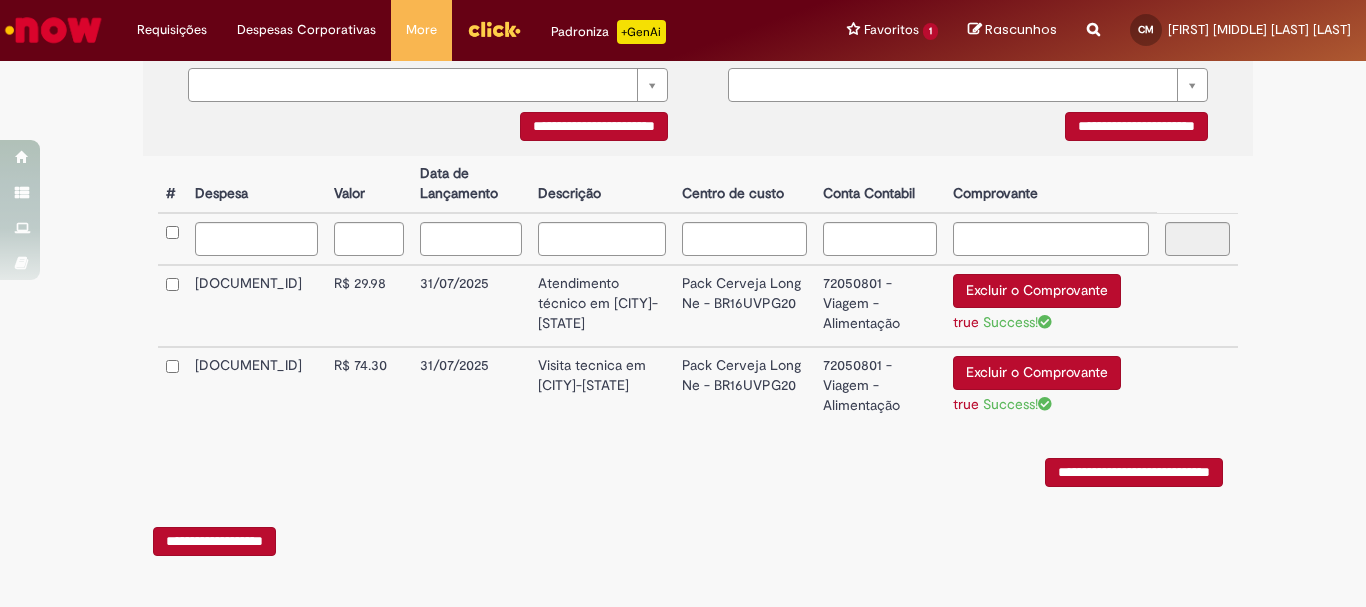 click on "**********" at bounding box center [1134, 472] 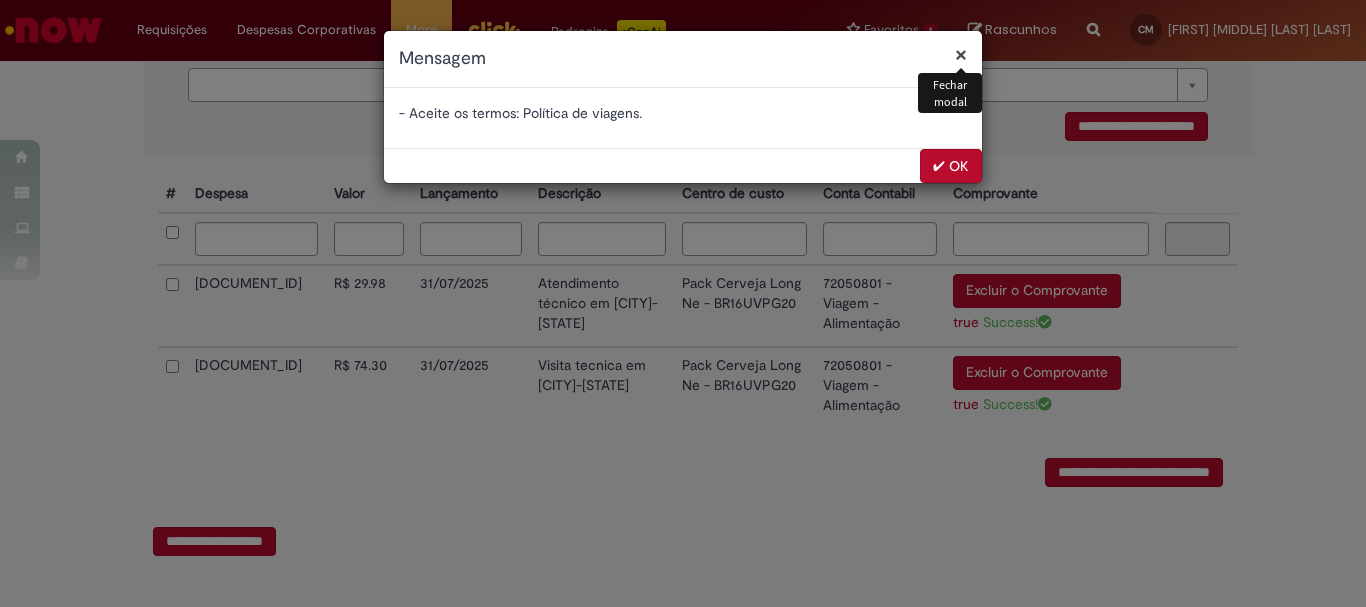 click on "✔ OK" at bounding box center [951, 166] 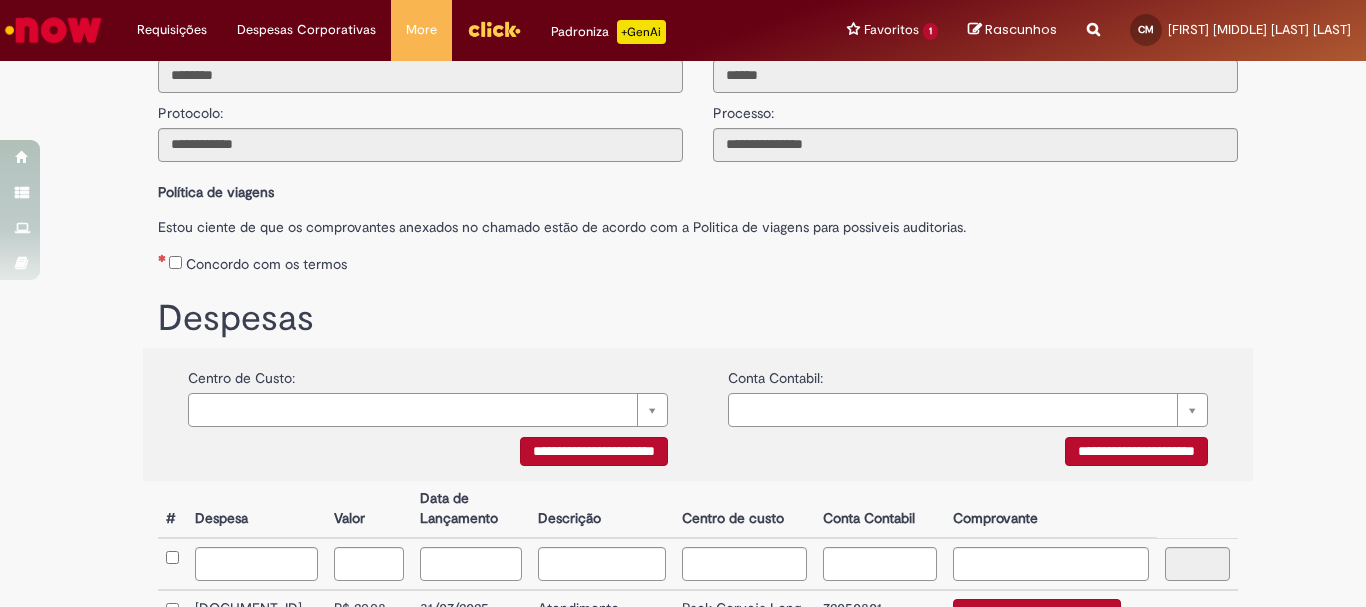 scroll, scrollTop: 26, scrollLeft: 0, axis: vertical 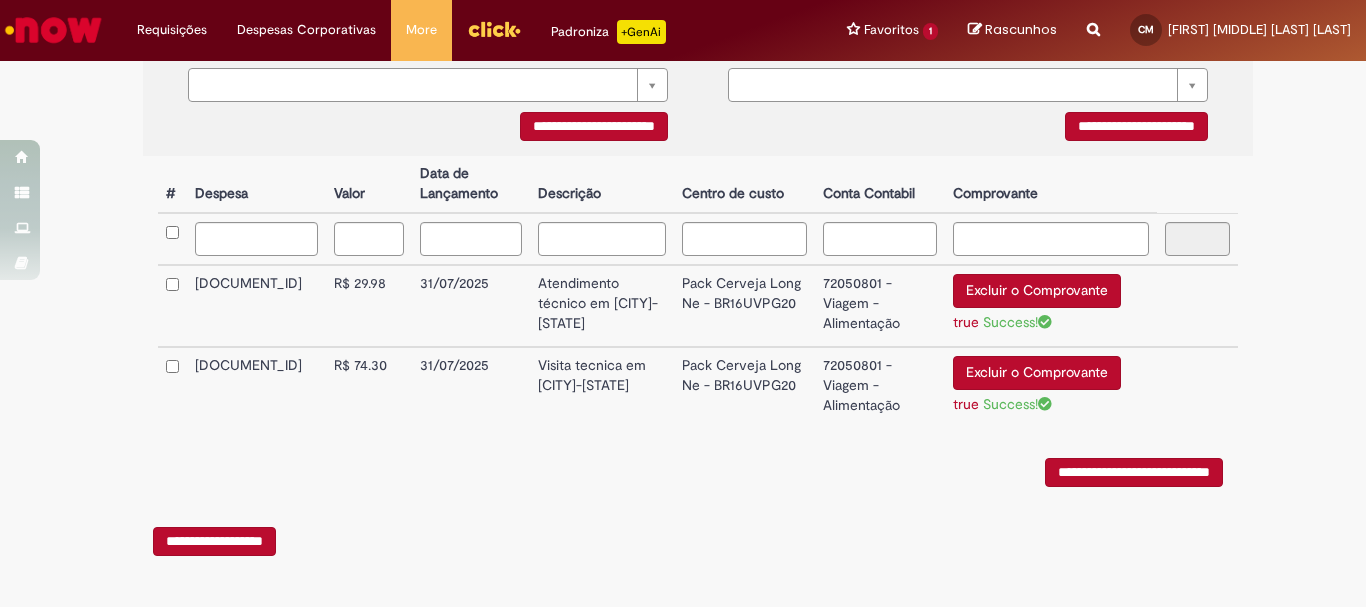 click on "**********" at bounding box center [1134, 472] 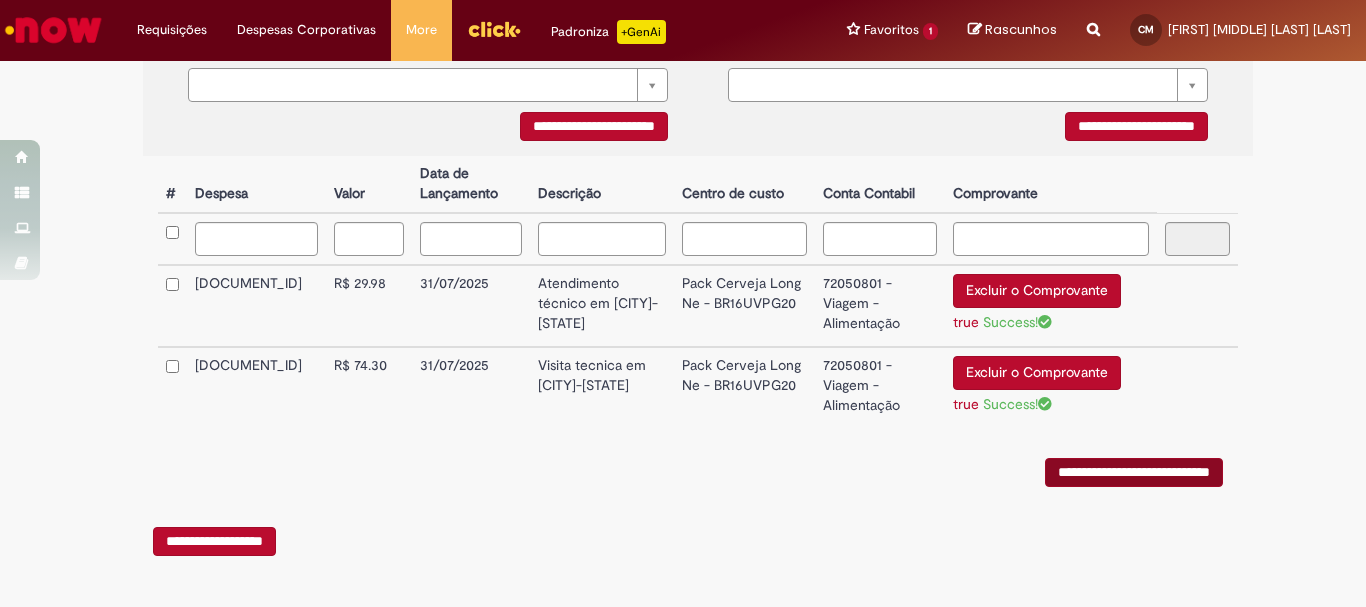 scroll, scrollTop: 0, scrollLeft: 0, axis: both 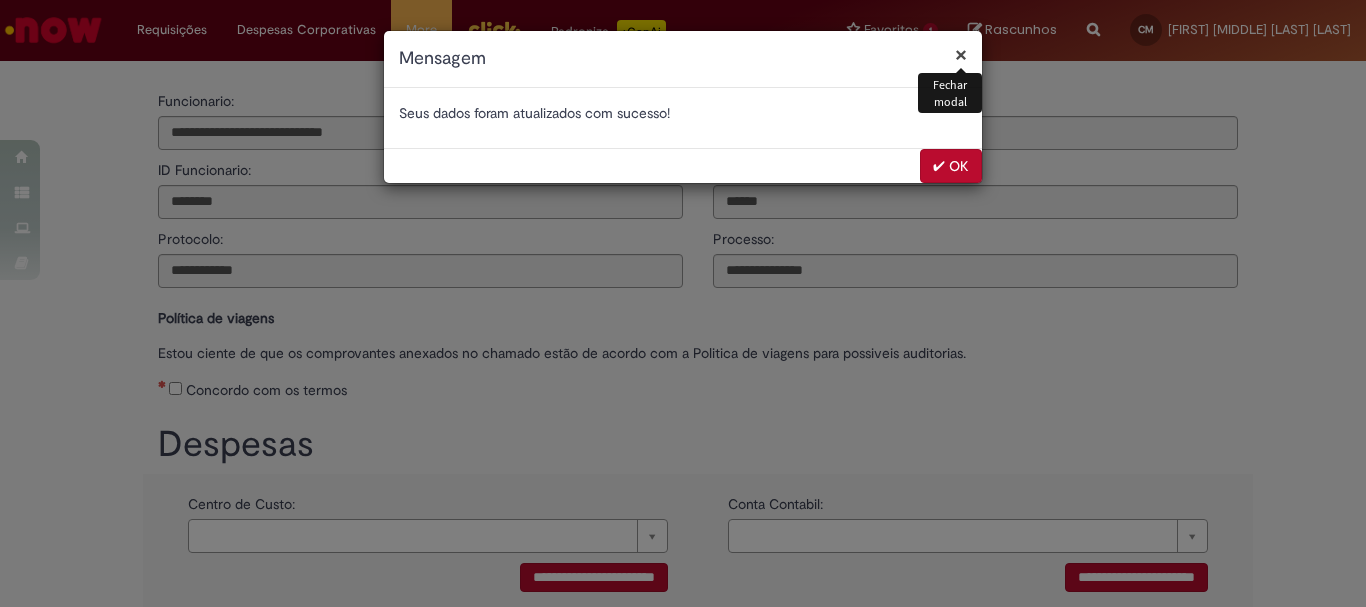 click on "✔ OK" at bounding box center (951, 166) 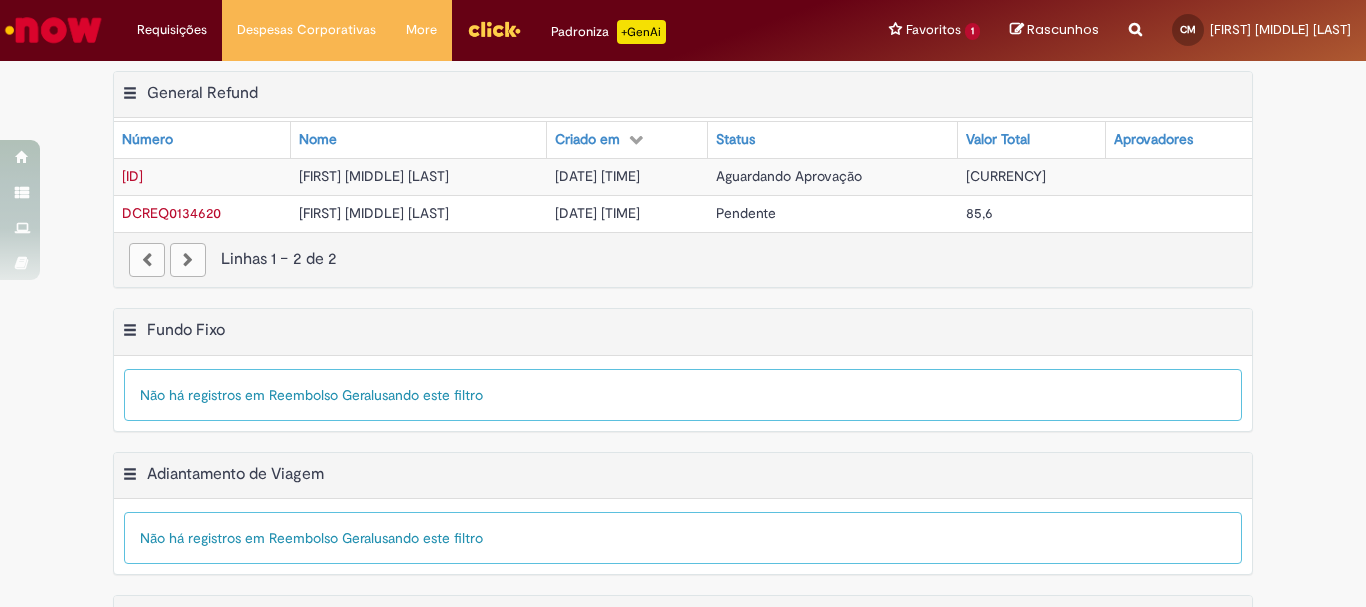 scroll, scrollTop: 0, scrollLeft: 0, axis: both 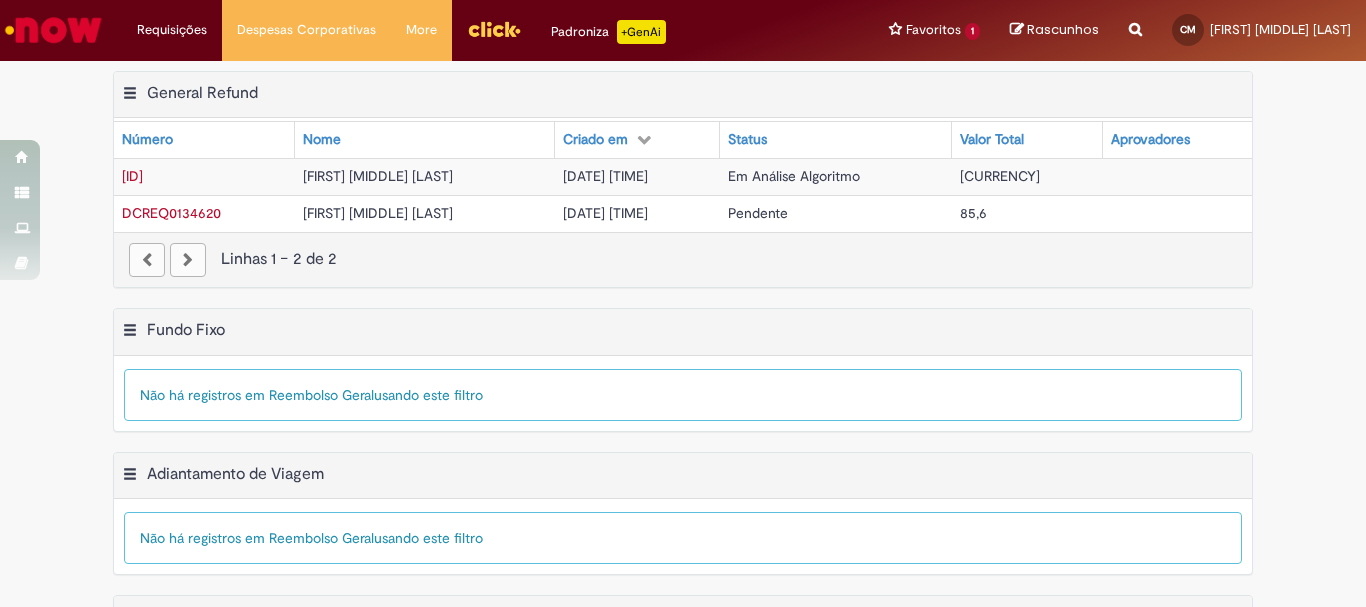 click on "[DATE] [TIME]" at bounding box center [637, 176] 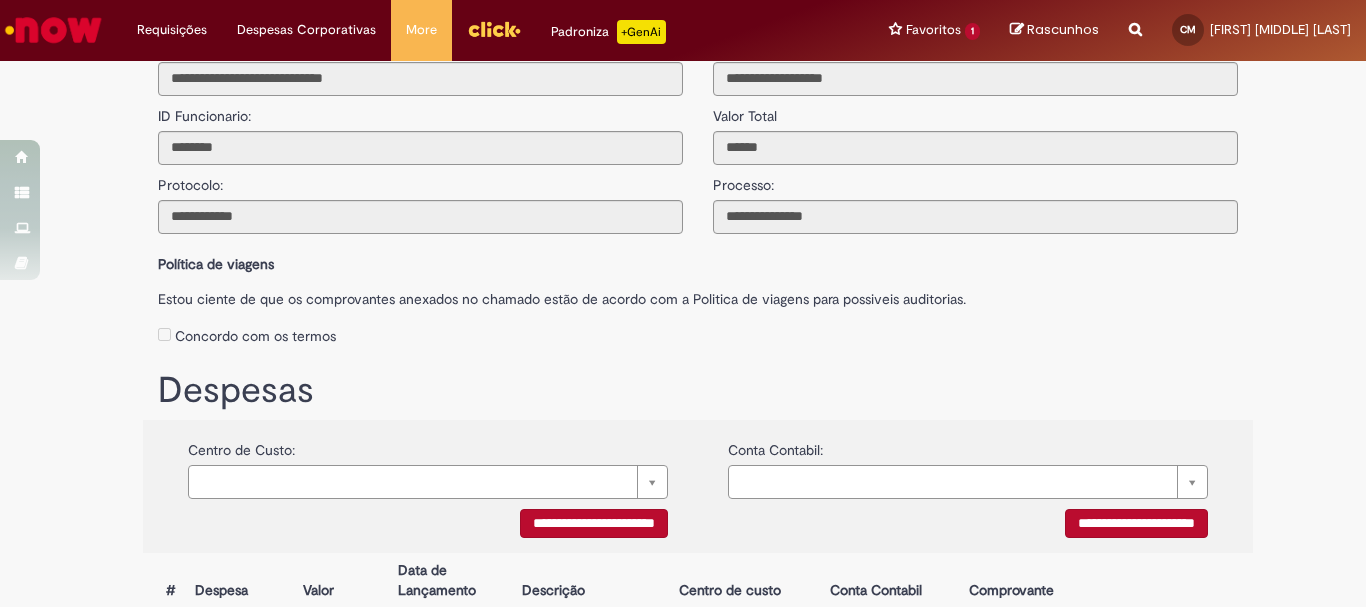scroll, scrollTop: 0, scrollLeft: 0, axis: both 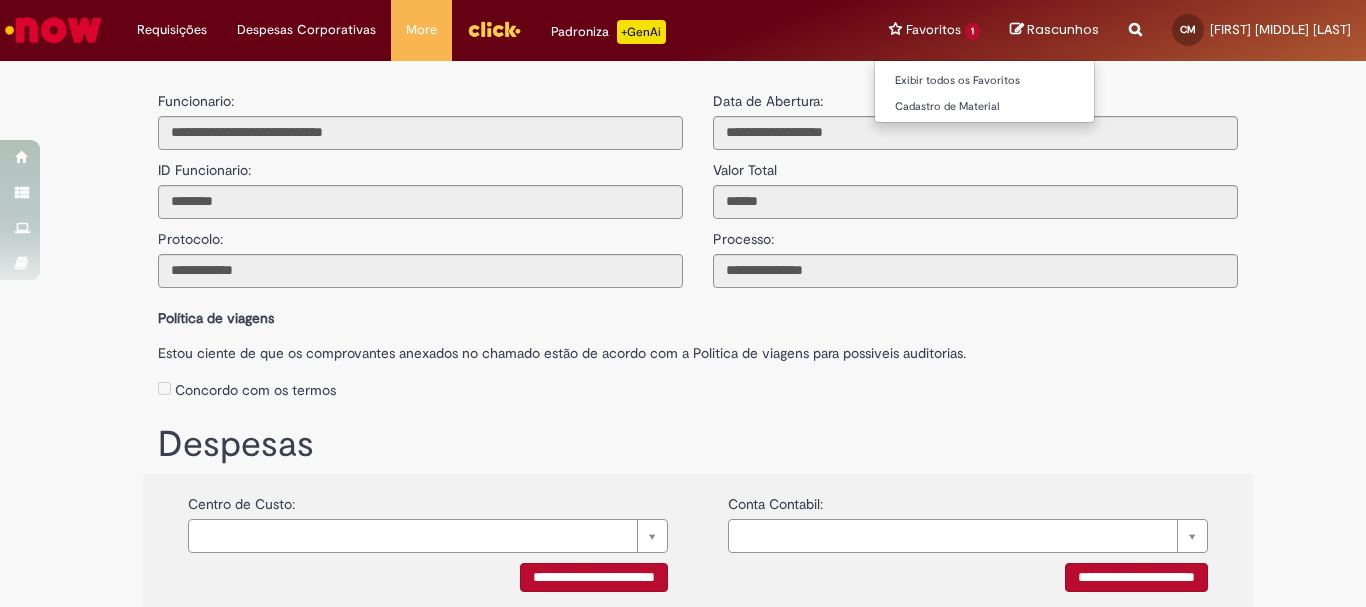 click on "Favoritos   1
Exibir todos os Favoritos
Cadastro de Material" at bounding box center (934, 30) 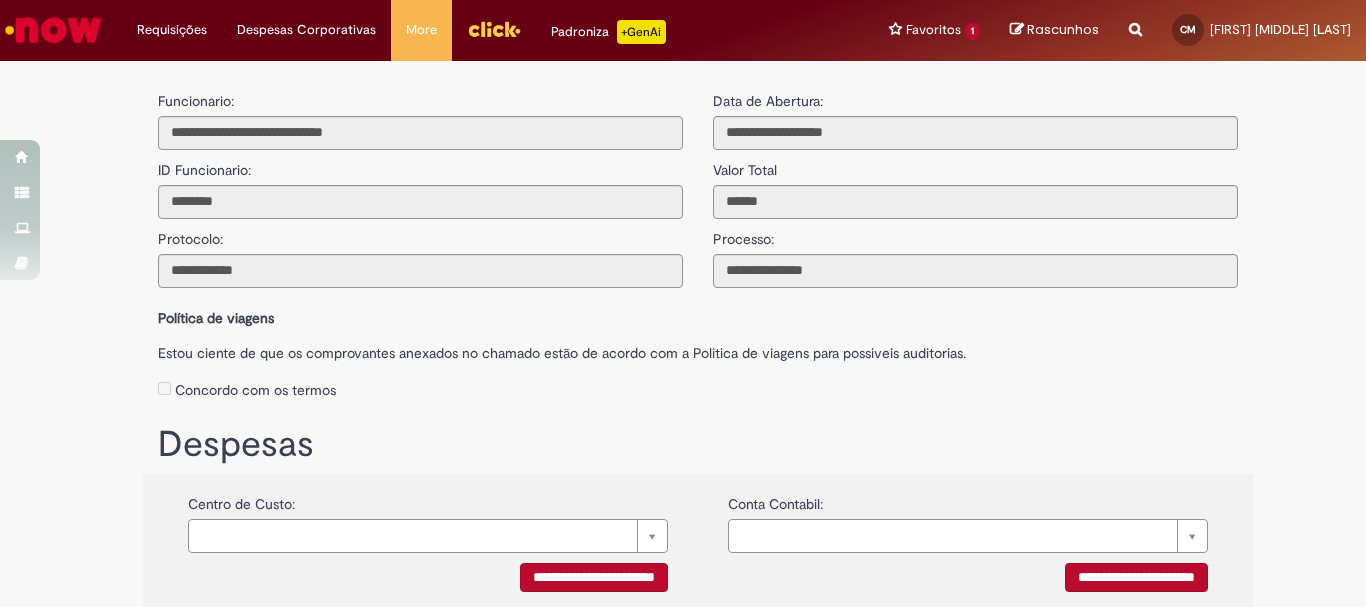 click on "Estou ciente de que os comprovantes anexados no chamado estão de acordo com a Politica de viagens para possiveis auditorias." at bounding box center (698, 348) 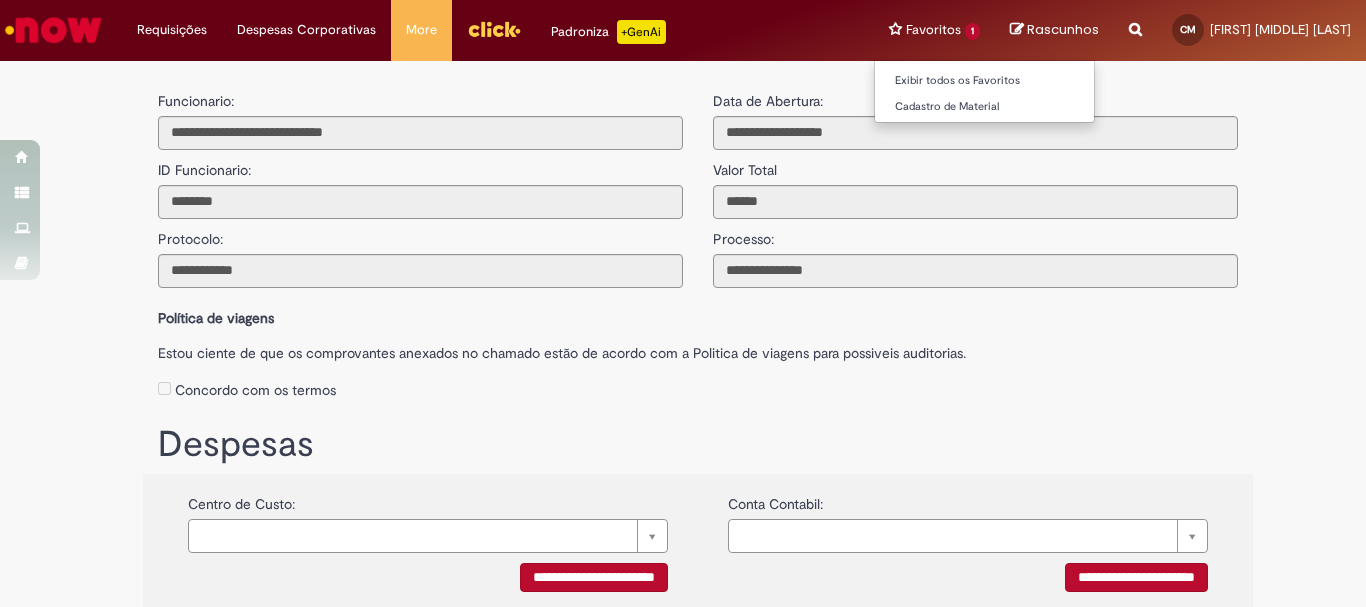 click on "Favoritos   1
Exibir todos os Favoritos
Cadastro de Material" at bounding box center (934, 30) 